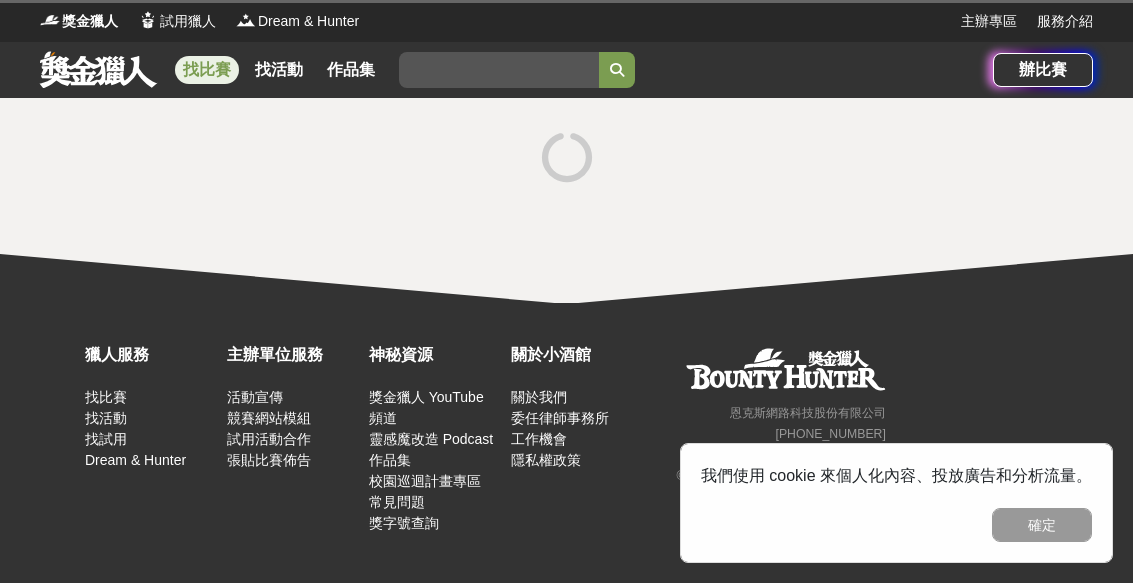 scroll, scrollTop: 19, scrollLeft: 0, axis: vertical 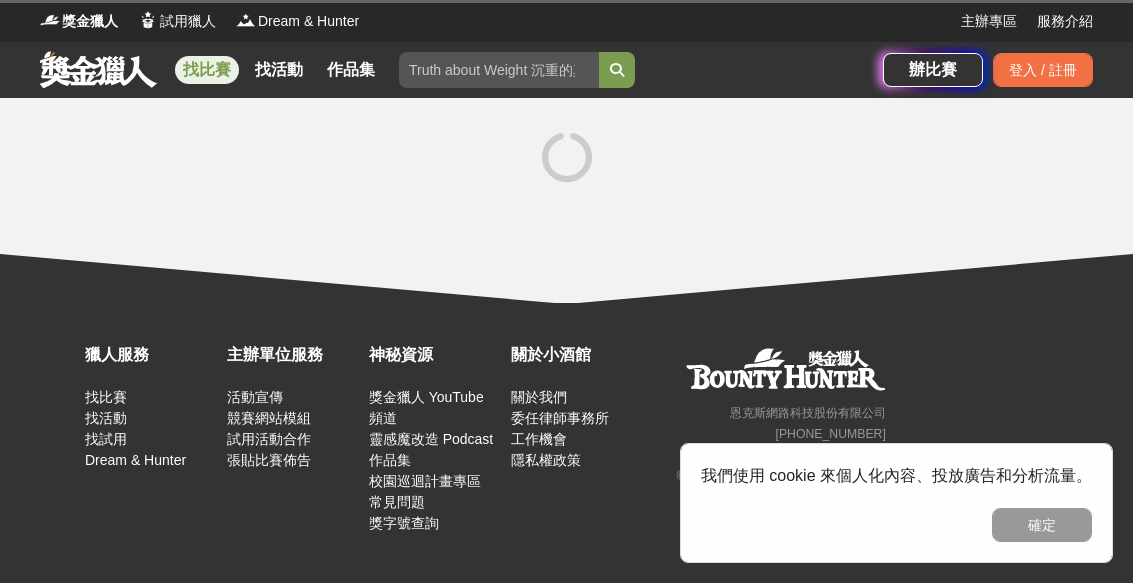 click on "確定" at bounding box center (1042, 525) 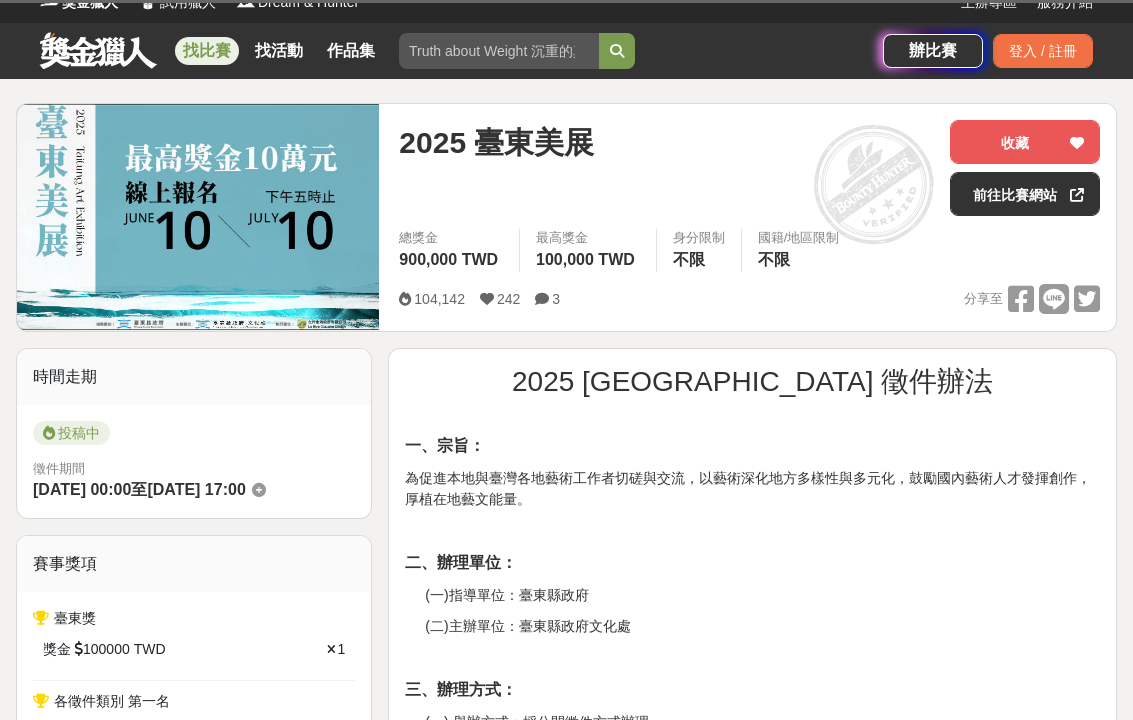 click on "前往比賽網站" at bounding box center [1025, 194] 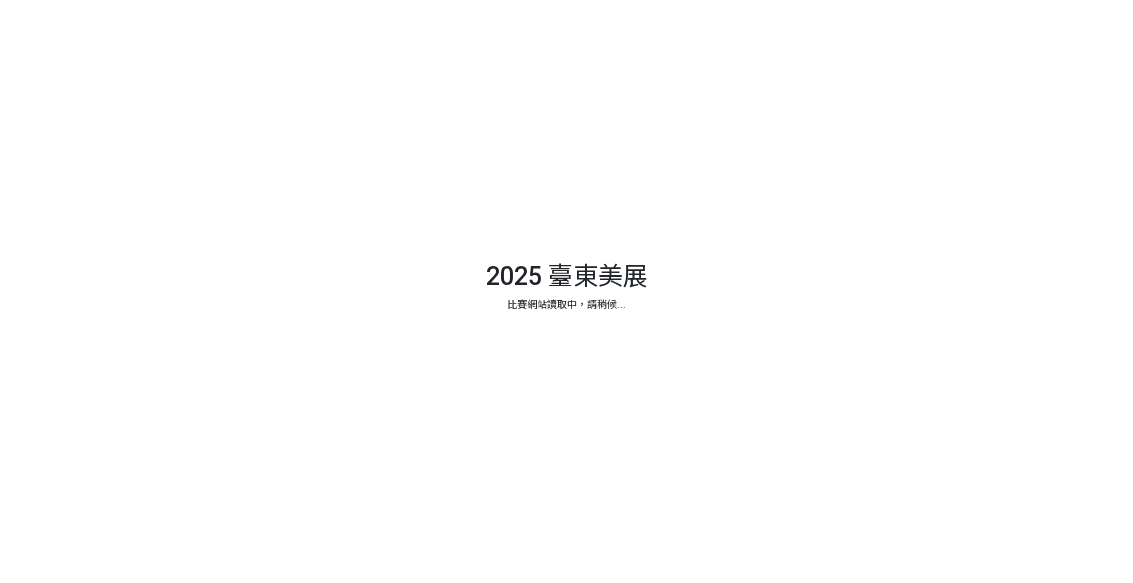 scroll, scrollTop: 0, scrollLeft: 0, axis: both 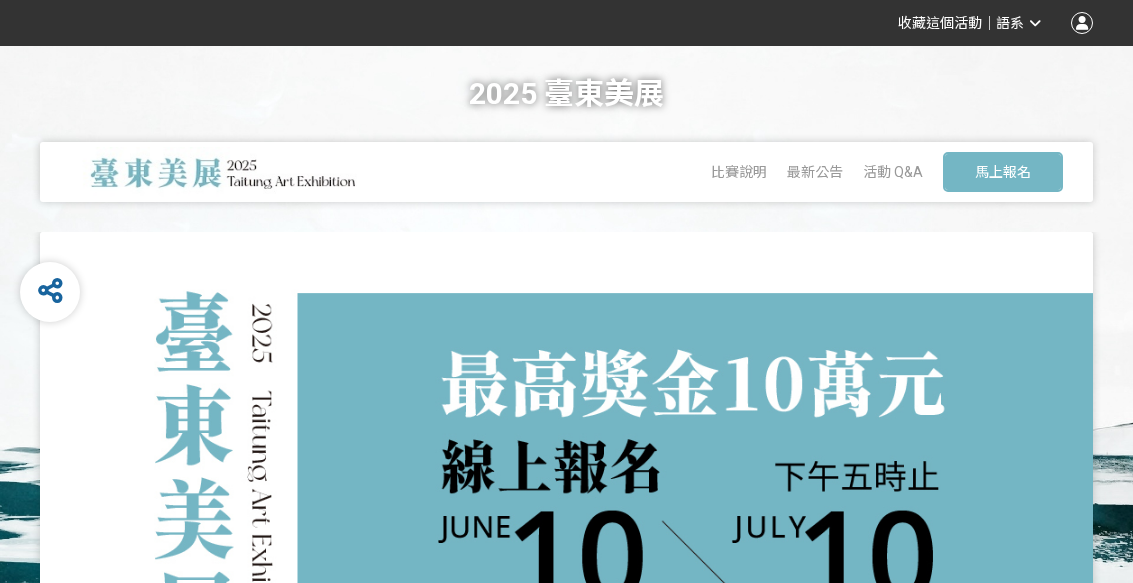 click on "馬上報名" at bounding box center [1003, 172] 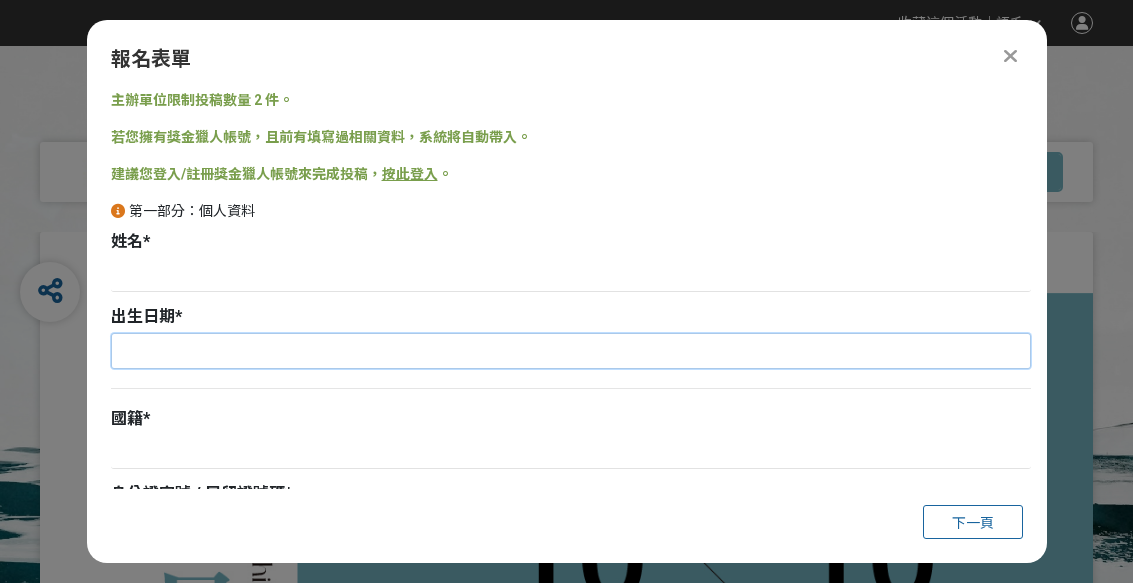 click at bounding box center (571, 351) 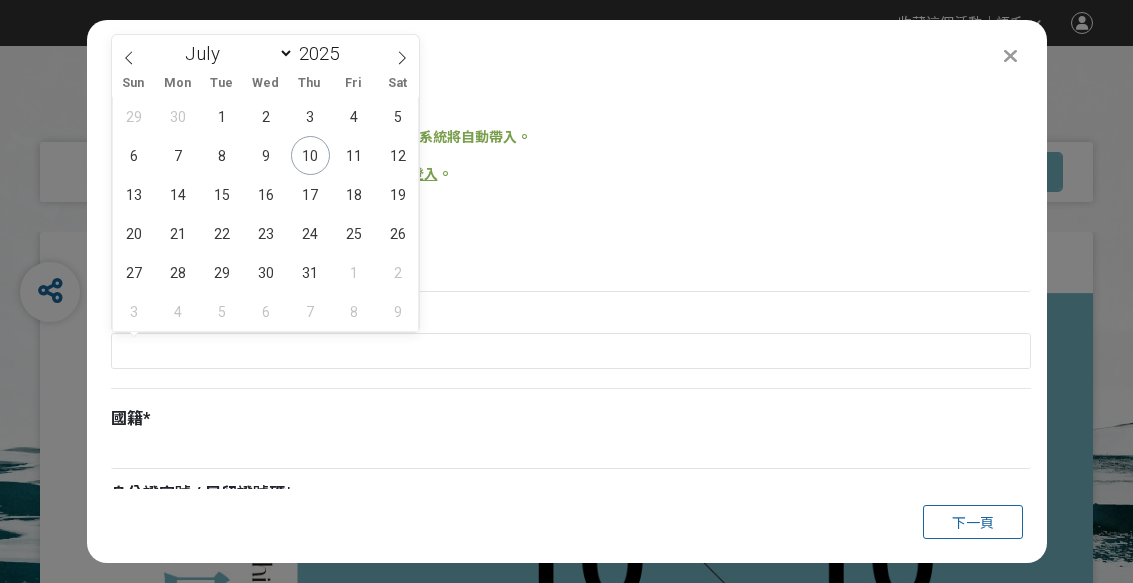 click on "2025" at bounding box center (324, 53) 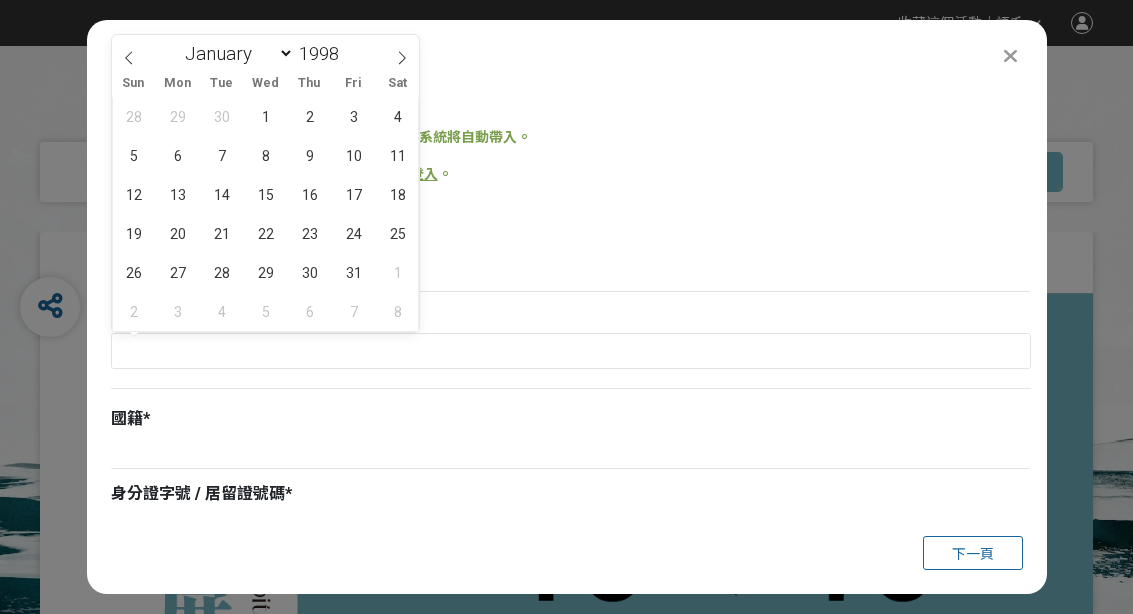 type on "1998" 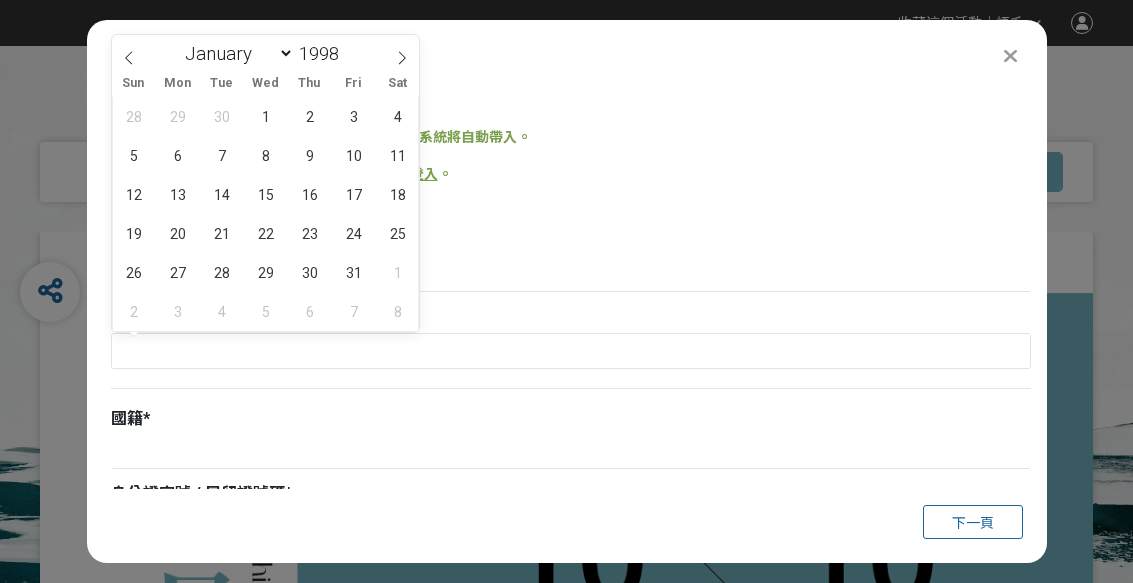 scroll, scrollTop: 6, scrollLeft: 0, axis: vertical 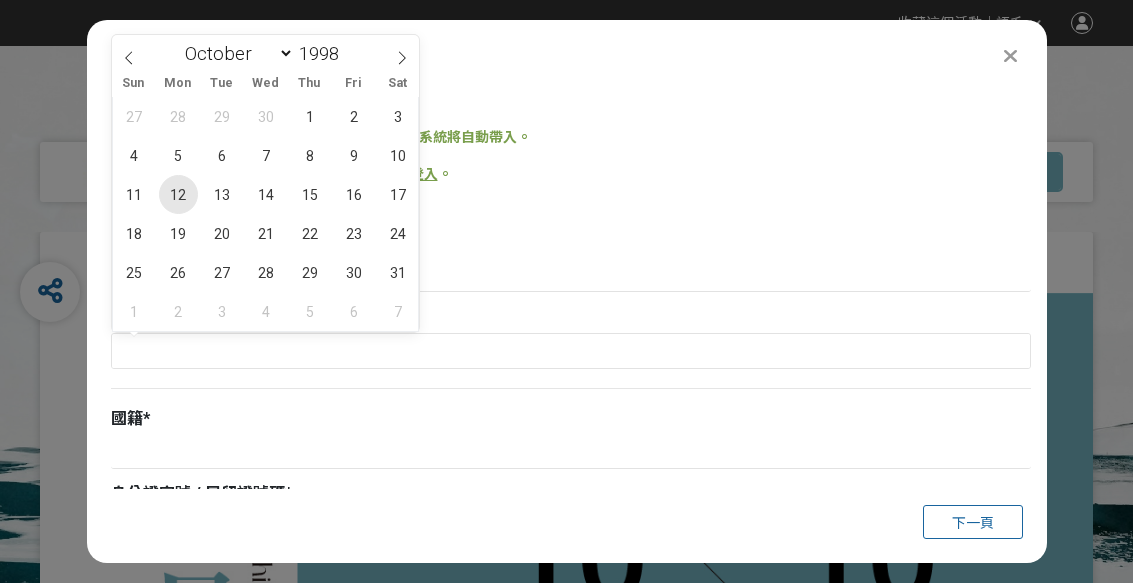 click on "12" at bounding box center (178, 194) 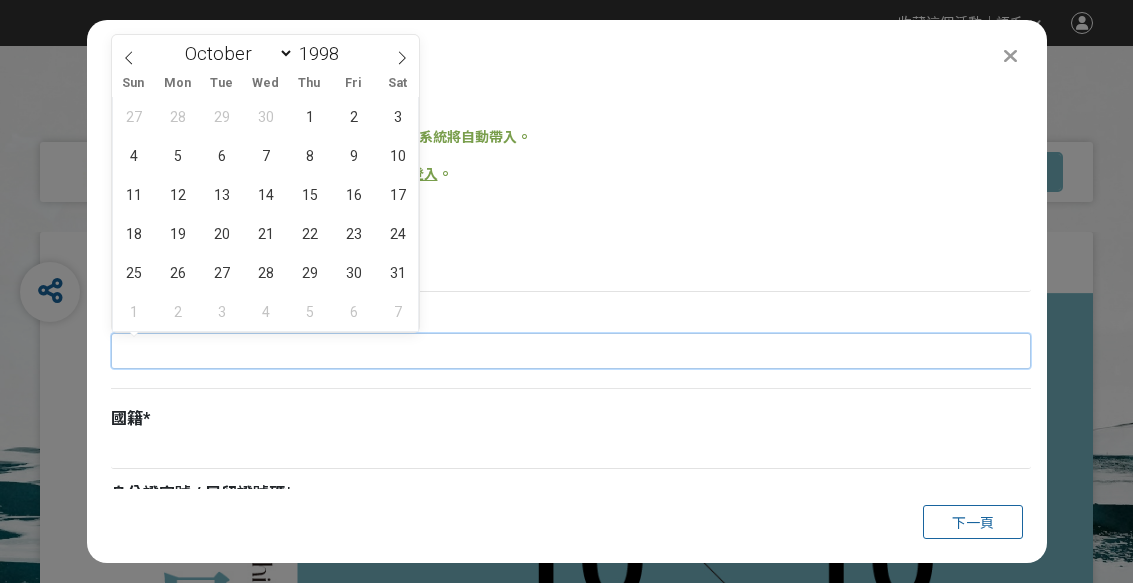 type on "[DATE]" 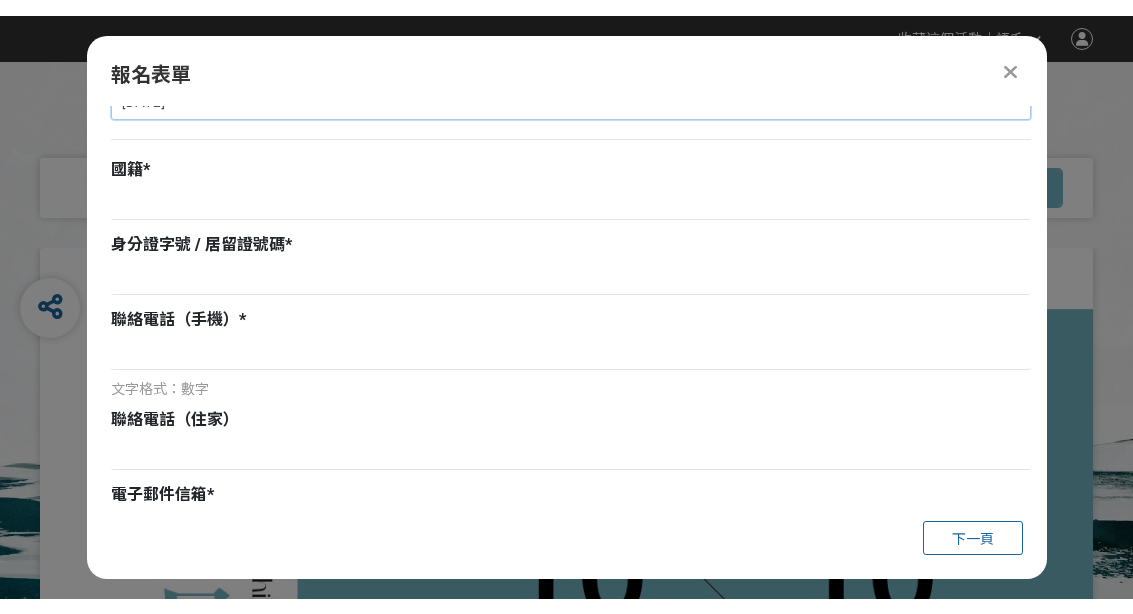 scroll, scrollTop: 270, scrollLeft: 0, axis: vertical 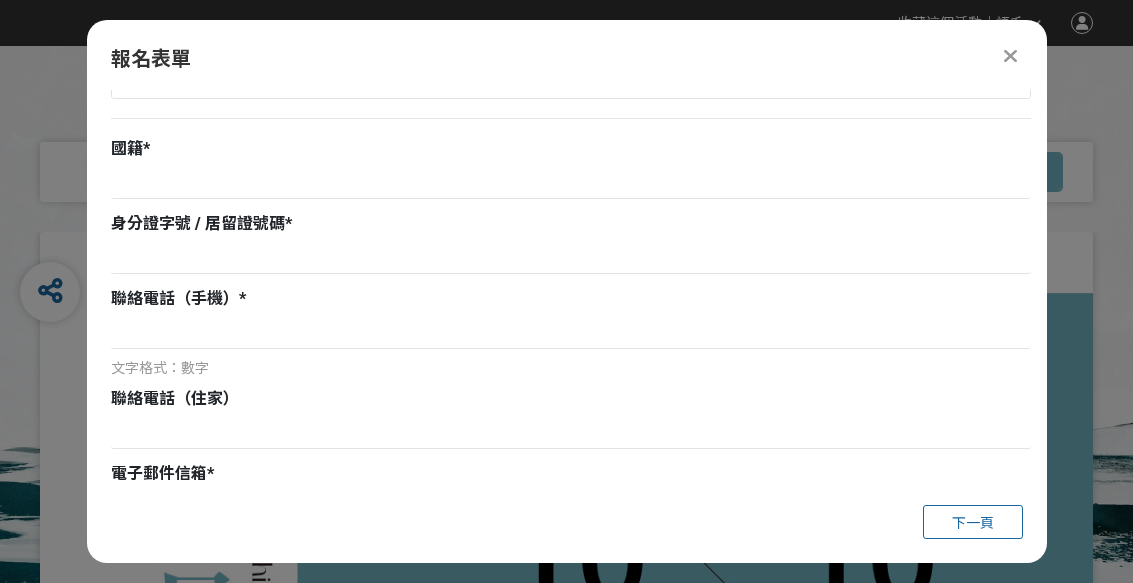 click on "身分證字號 / 居留證號碼 *" at bounding box center [571, 224] 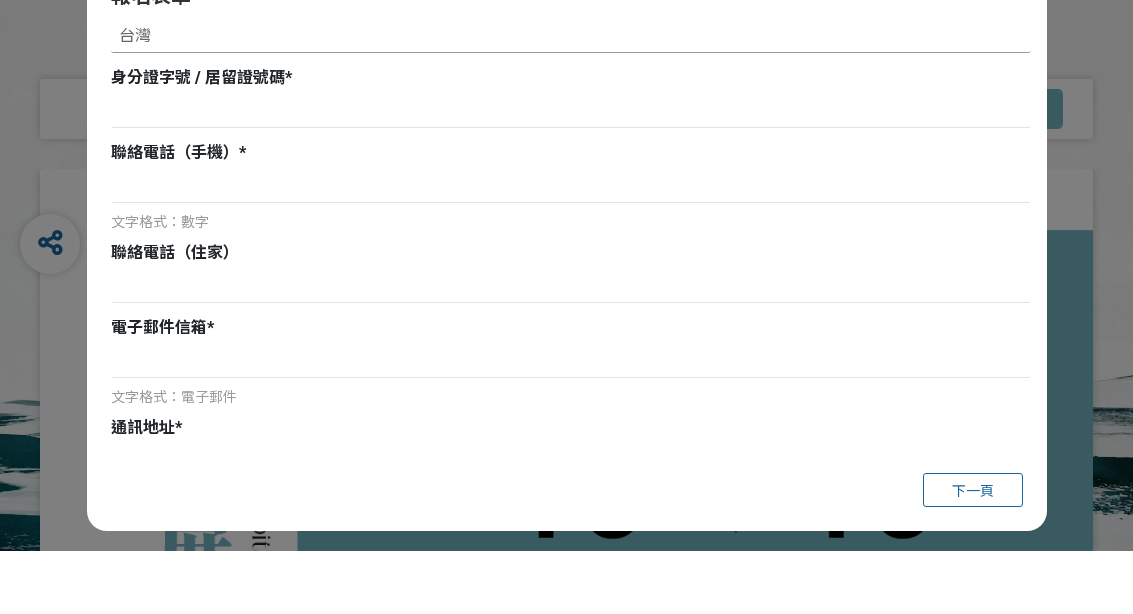 scroll, scrollTop: 374, scrollLeft: 0, axis: vertical 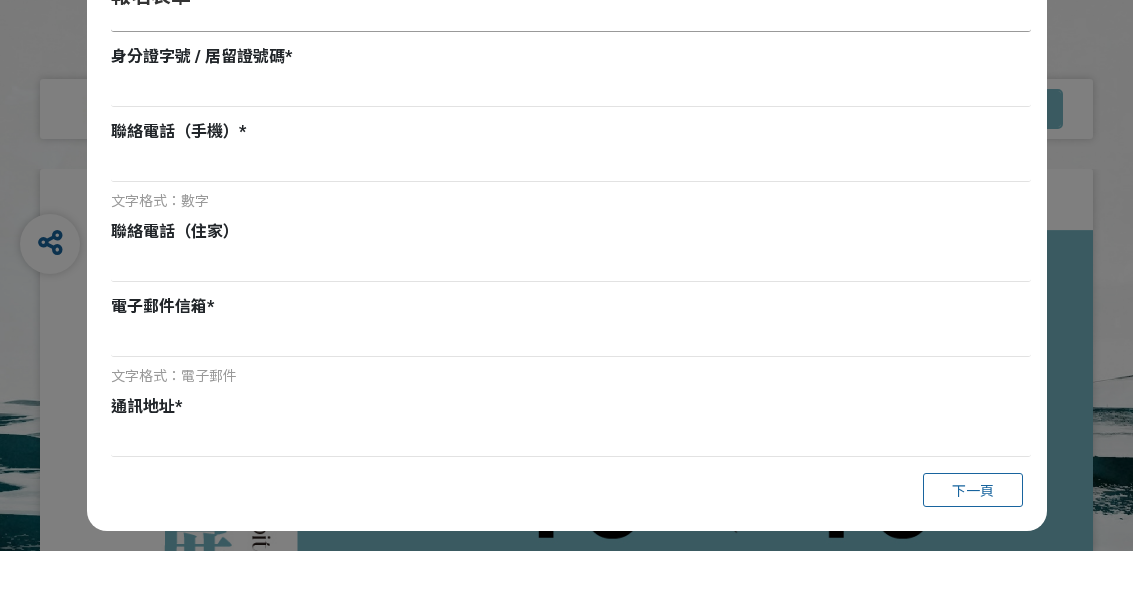 type on "台灣" 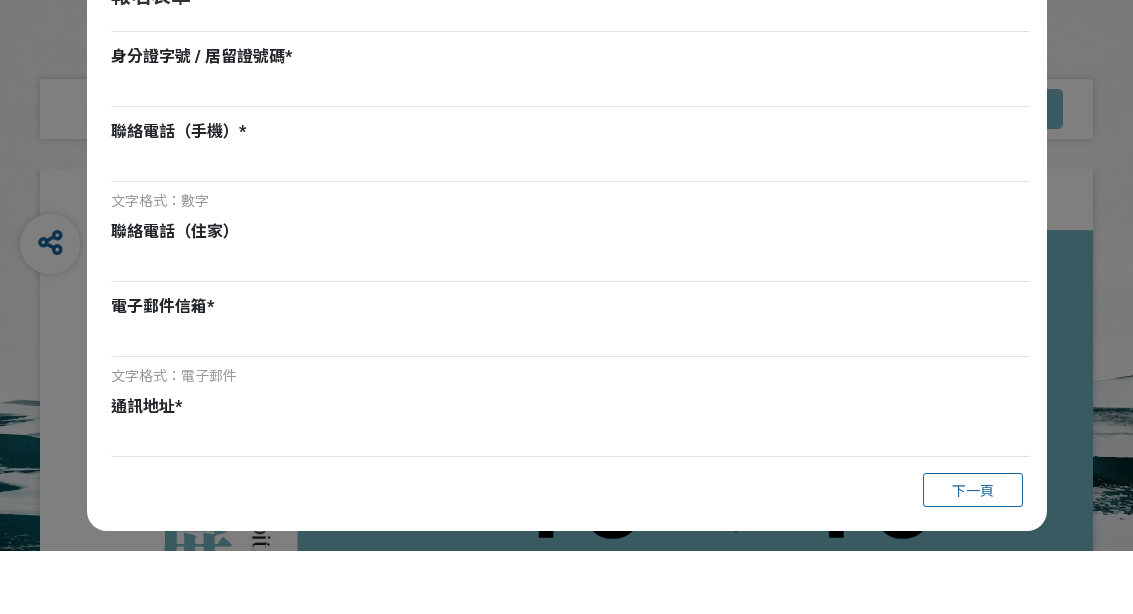 click on "聯絡電話（手機） *" at bounding box center (571, 195) 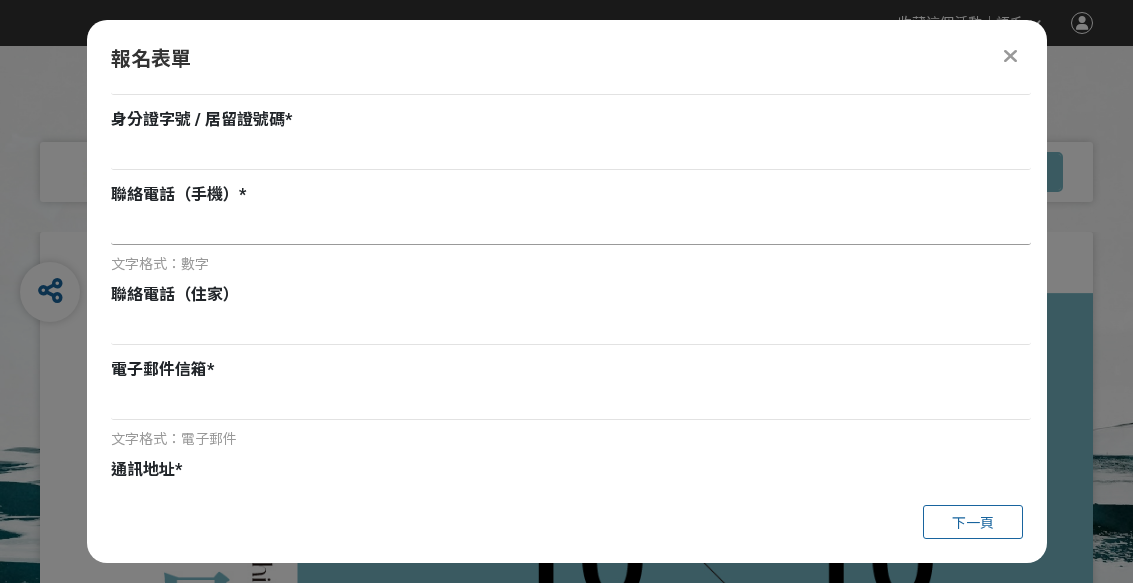 click at bounding box center [571, 228] 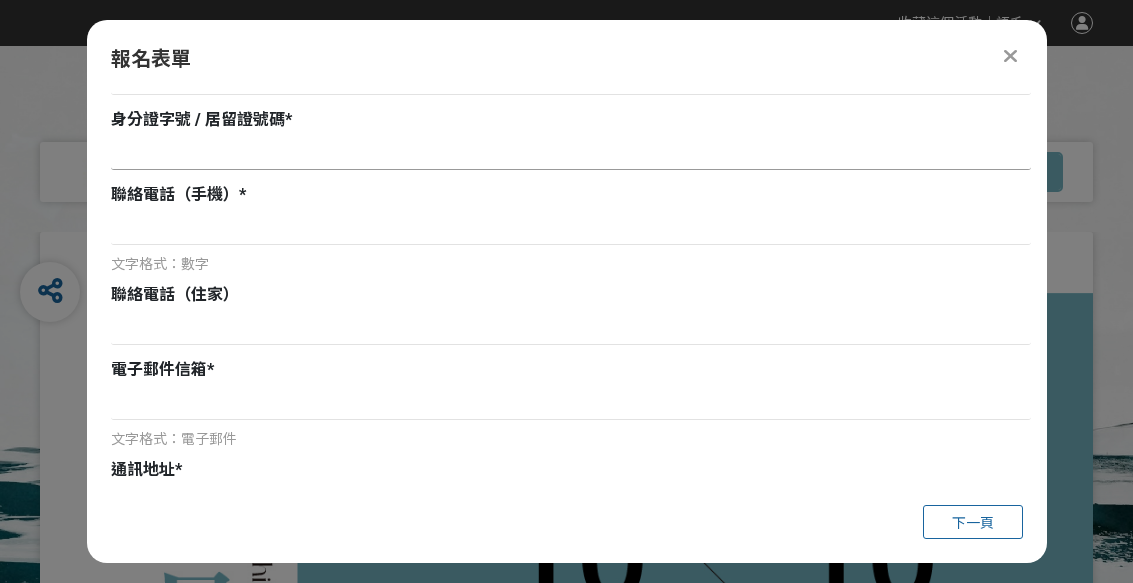 click at bounding box center [571, 153] 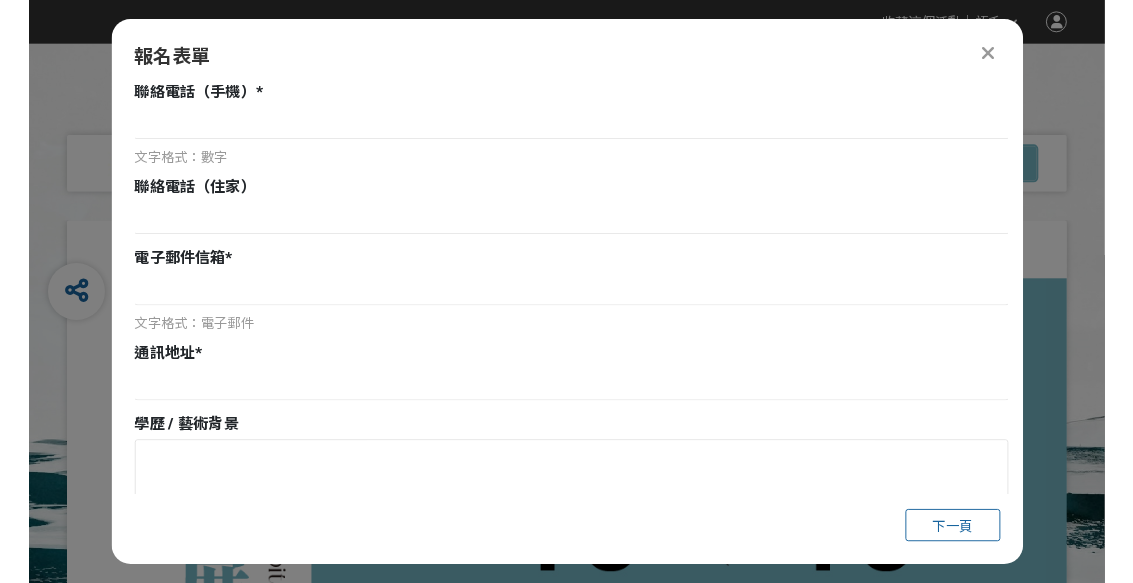 scroll, scrollTop: 488, scrollLeft: 0, axis: vertical 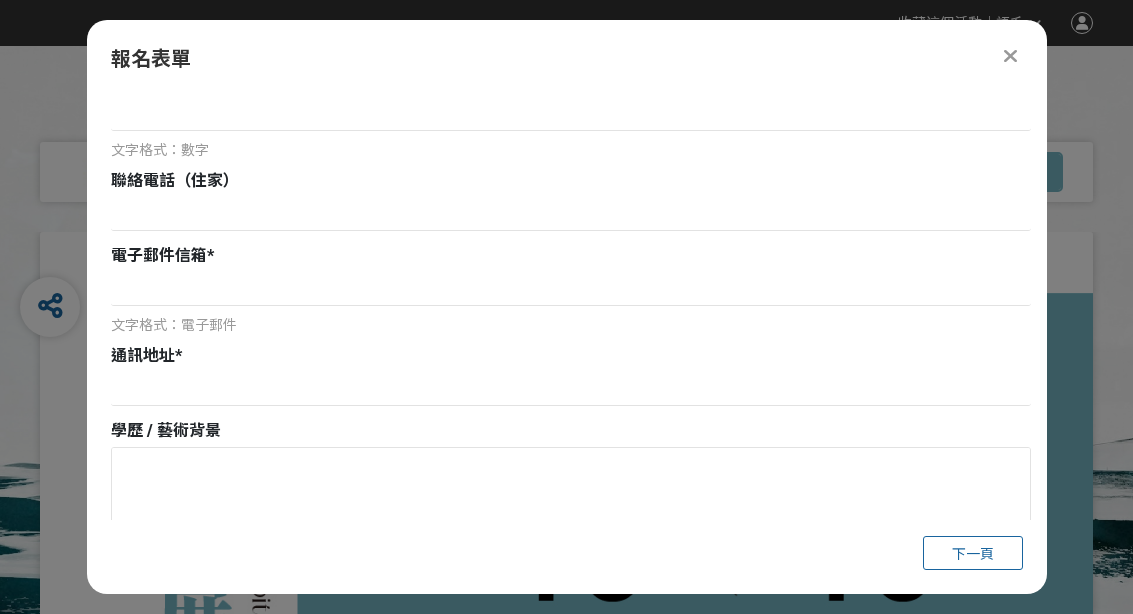 type on "R124754260" 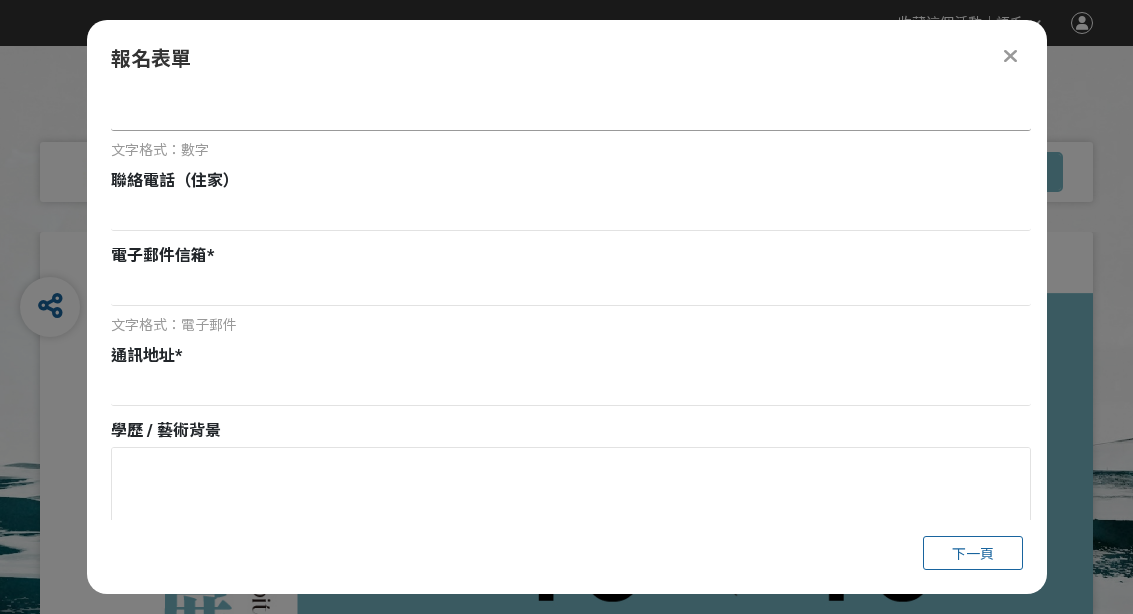 click at bounding box center (571, 114) 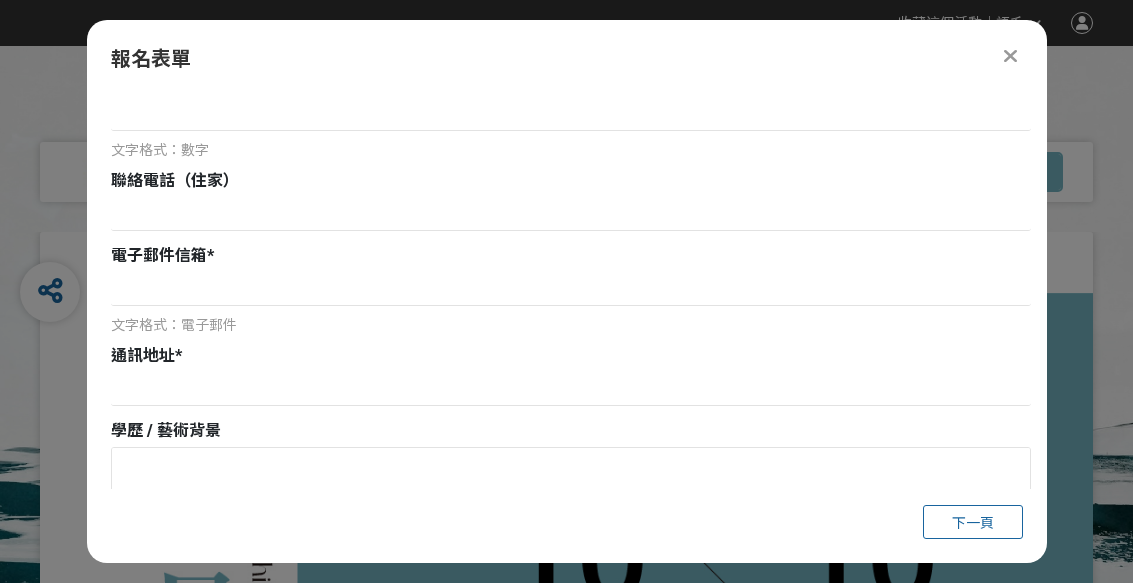 type on "住家" 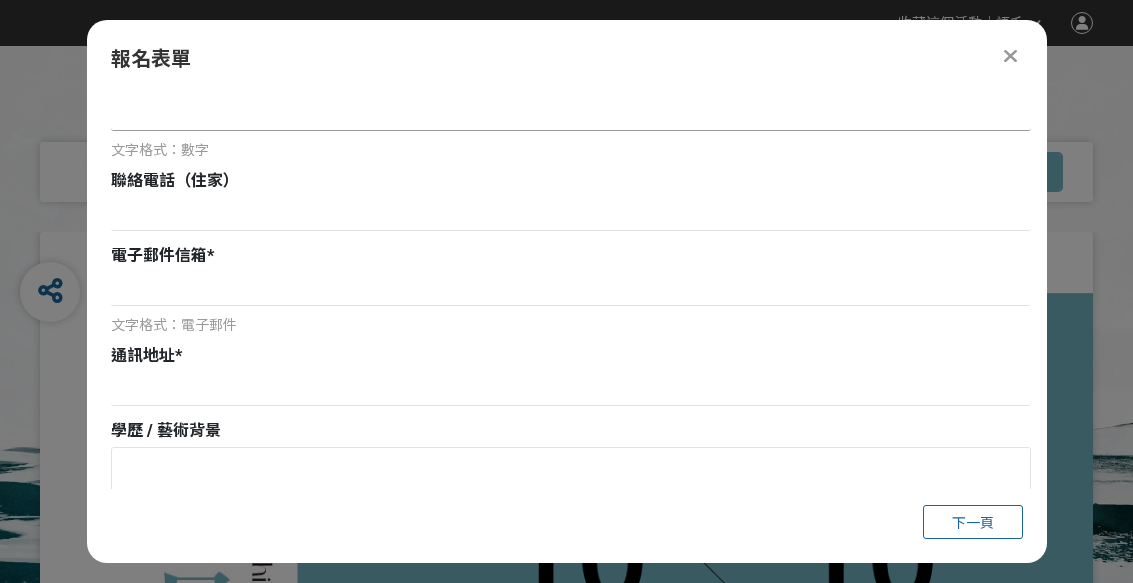 type on "0955579220" 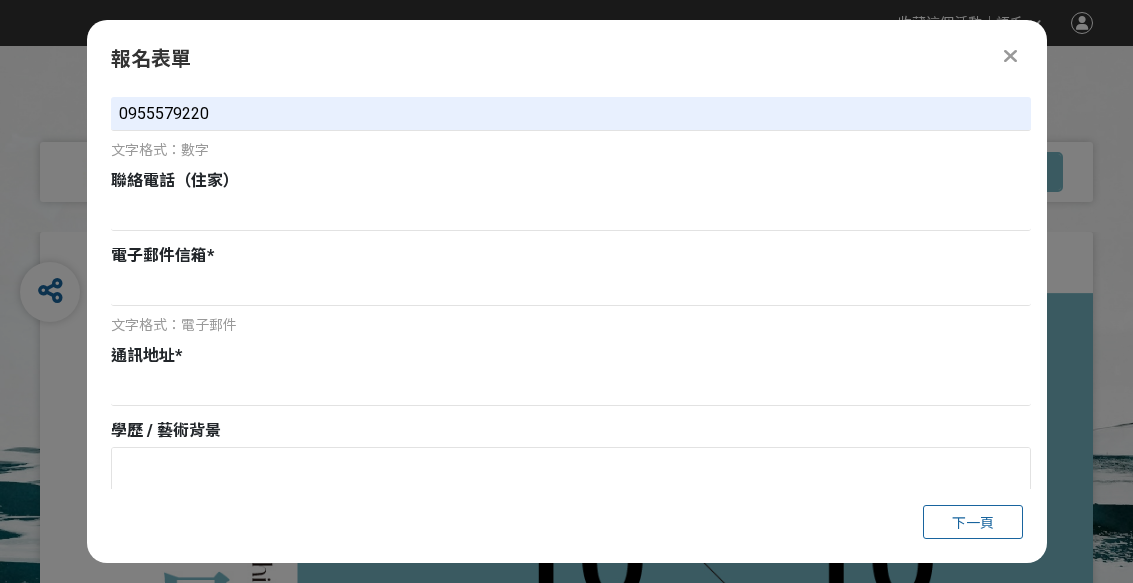 type on "[STREET_ADDRESS]" 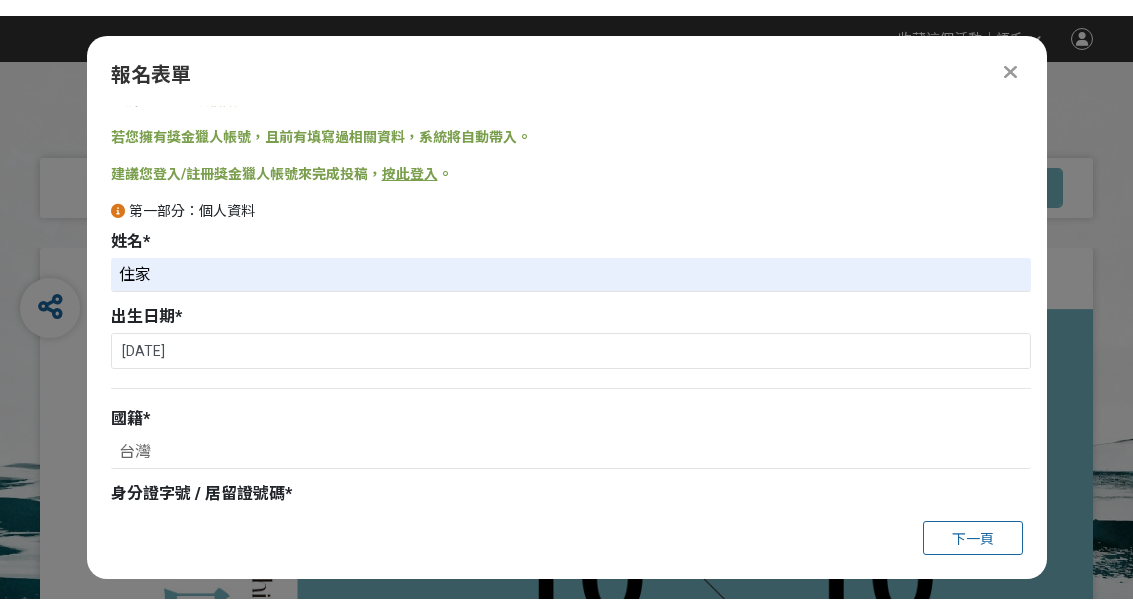 scroll, scrollTop: 14, scrollLeft: 0, axis: vertical 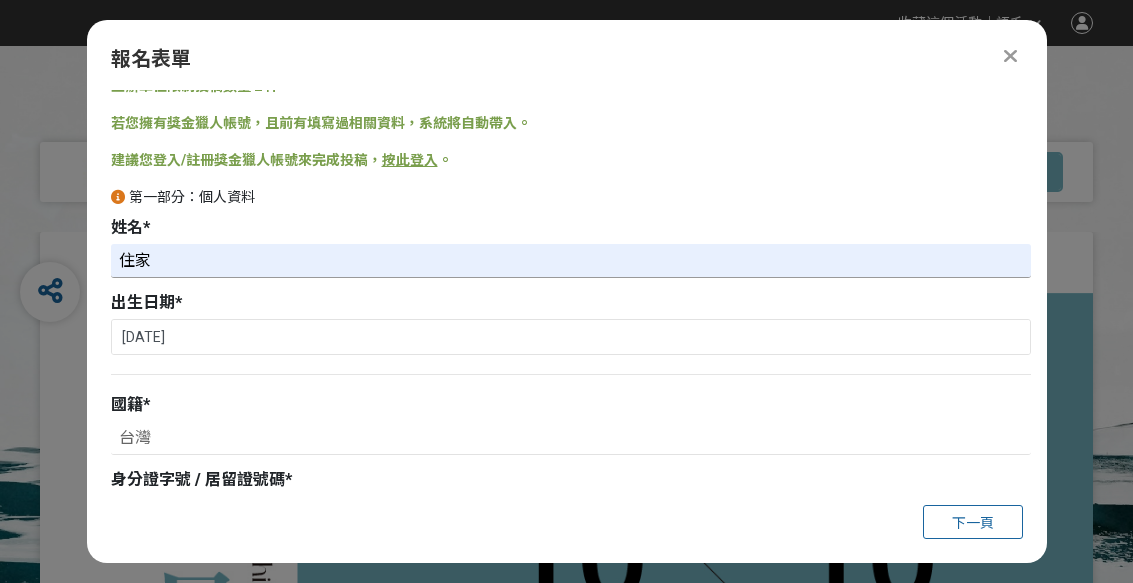 click on "住家" at bounding box center (571, 261) 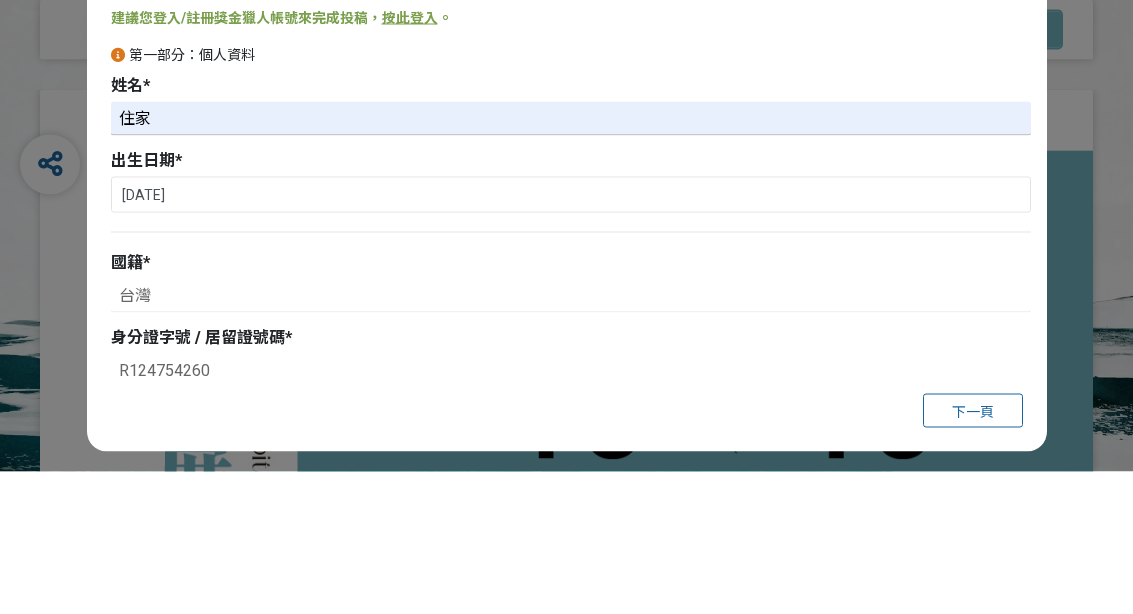 type on "住" 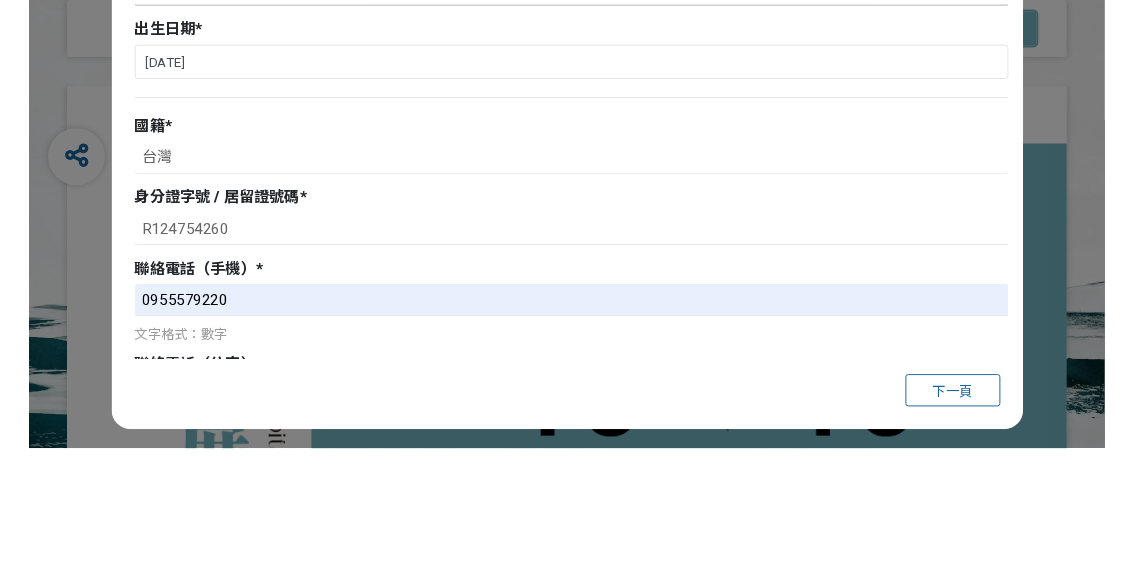scroll, scrollTop: 148, scrollLeft: 0, axis: vertical 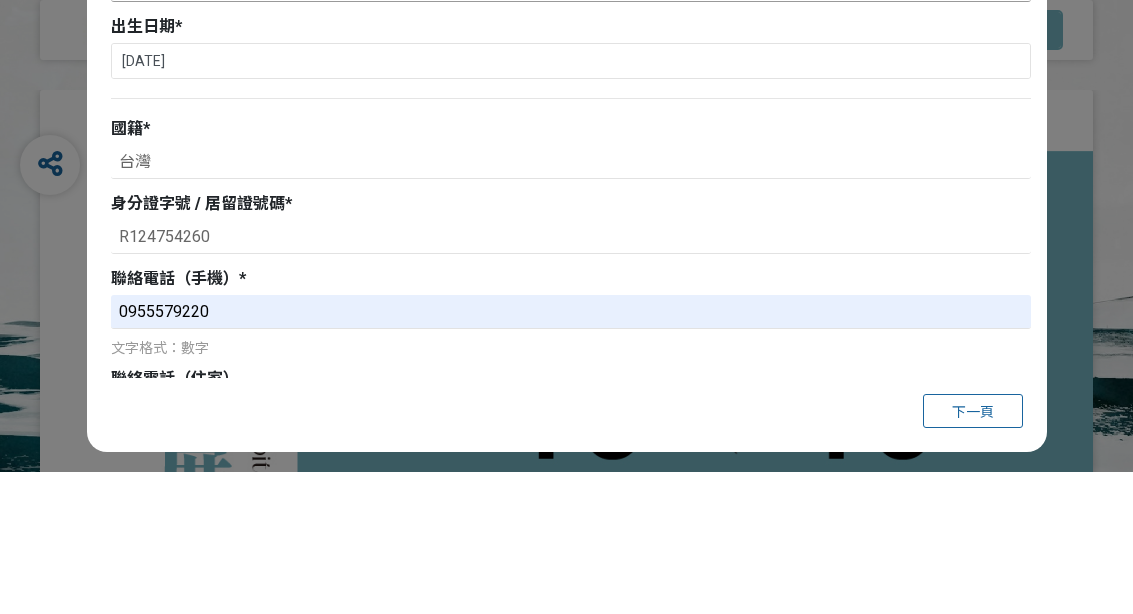 type on "[PERSON_NAME]" 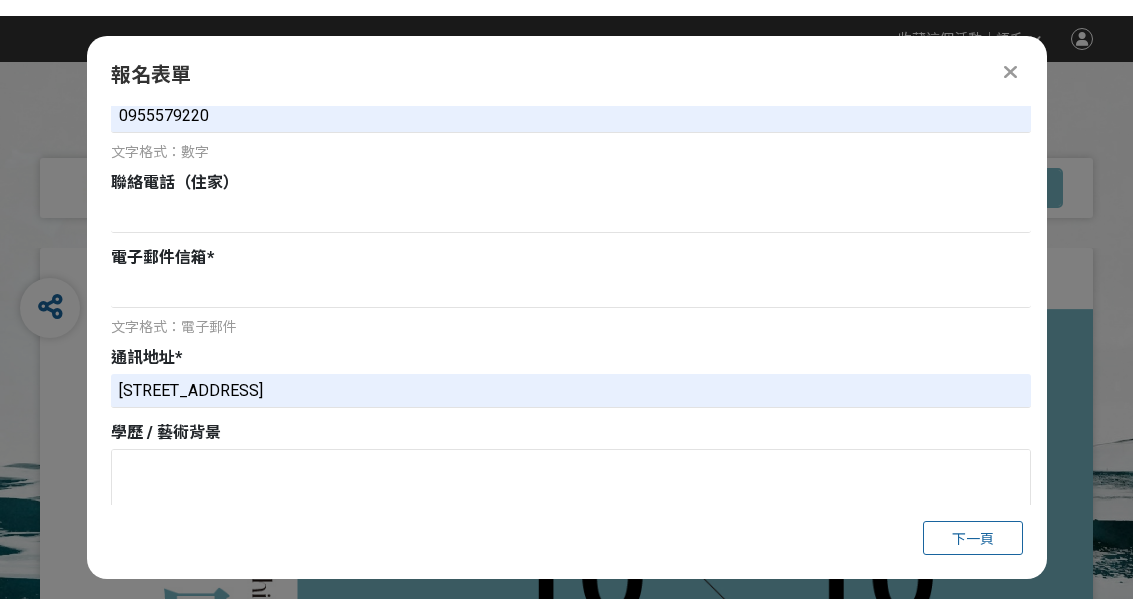scroll, scrollTop: 511, scrollLeft: 0, axis: vertical 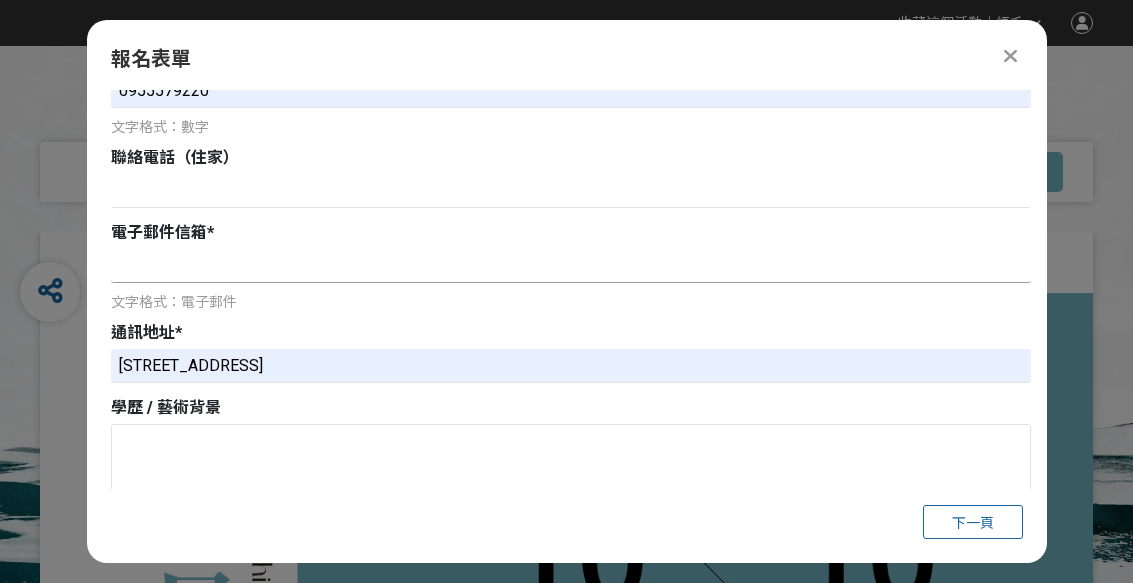 click at bounding box center [571, 266] 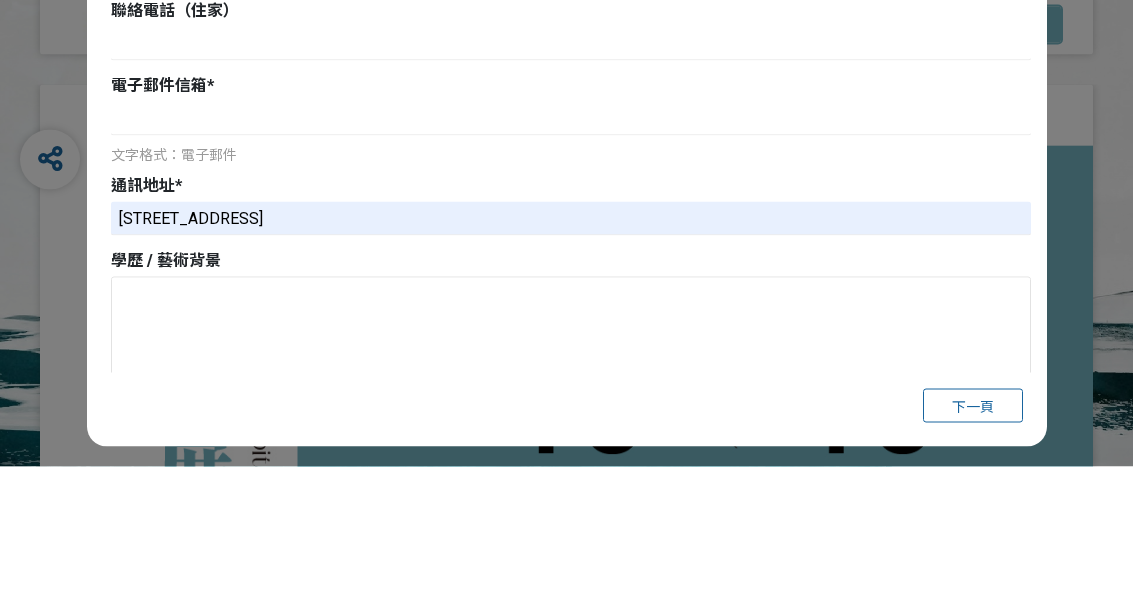 click on "分享" at bounding box center (50, 307) 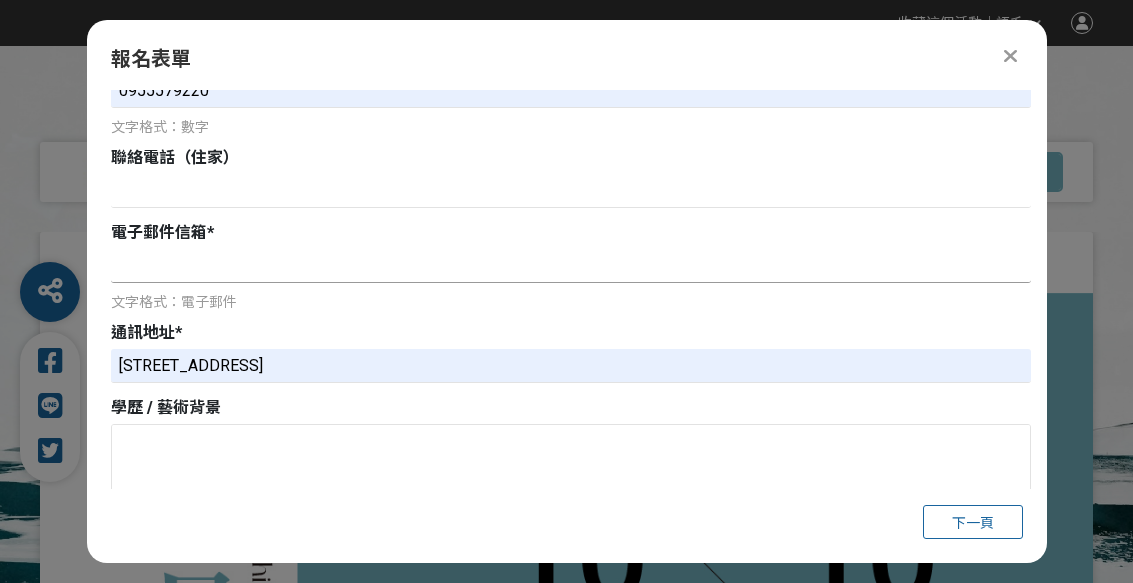 click at bounding box center (571, 266) 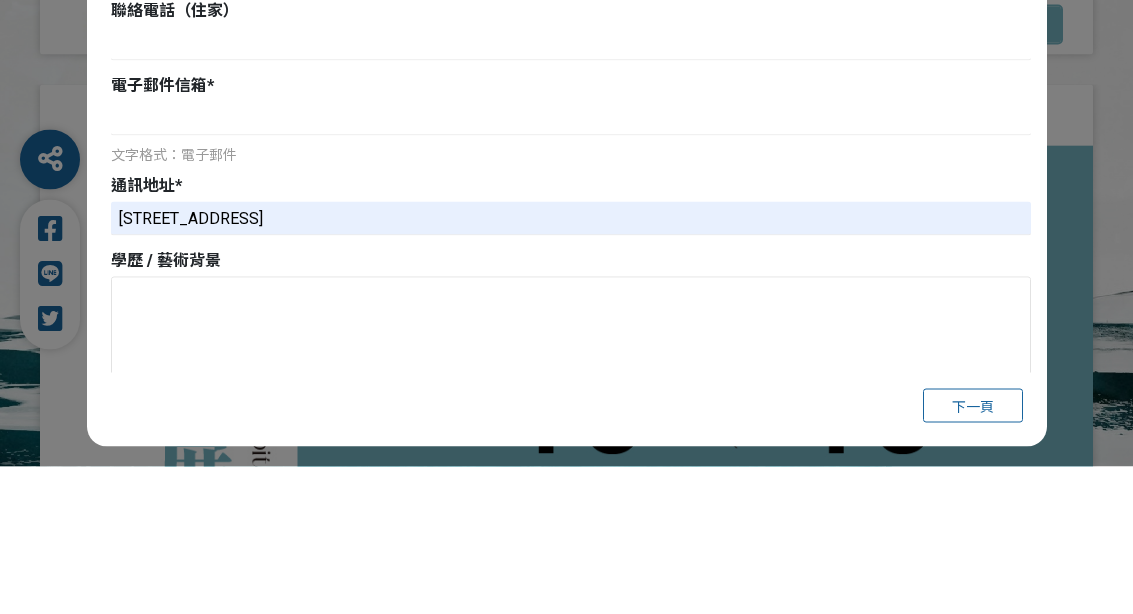 type on "[EMAIL_ADDRESS][DOMAIN_NAME]" 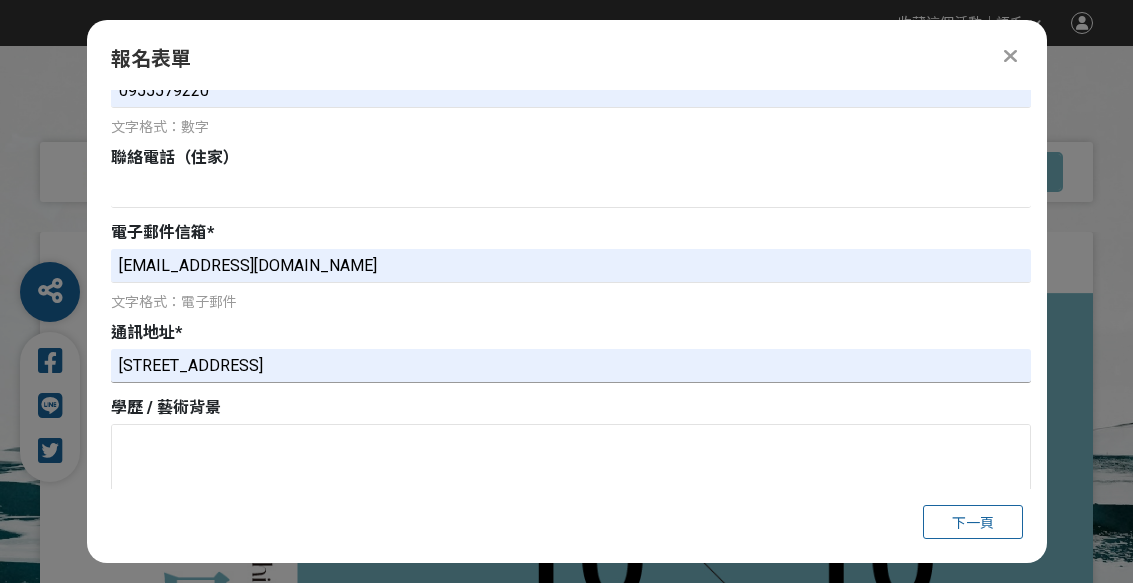 click on "[STREET_ADDRESS]" at bounding box center (571, 366) 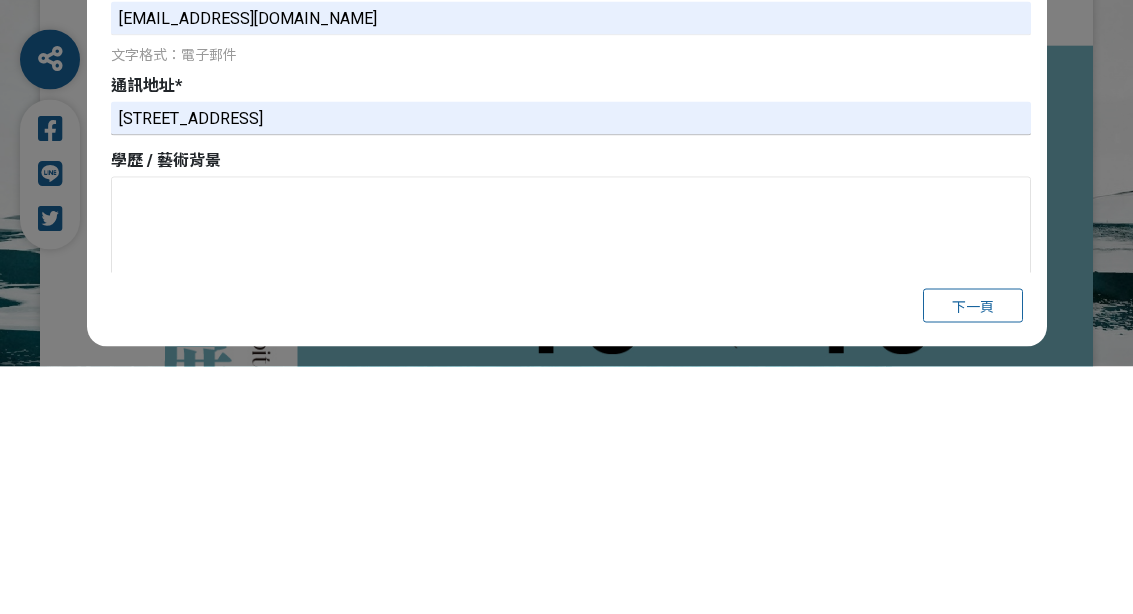 click on "[STREET_ADDRESS]" at bounding box center (571, 366) 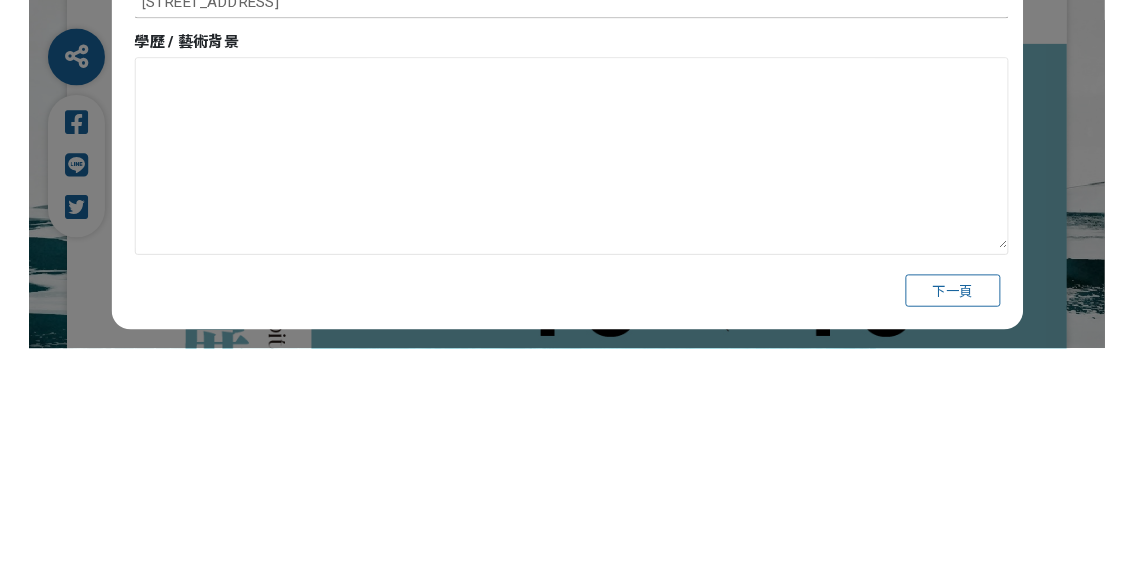 scroll, scrollTop: 631, scrollLeft: 0, axis: vertical 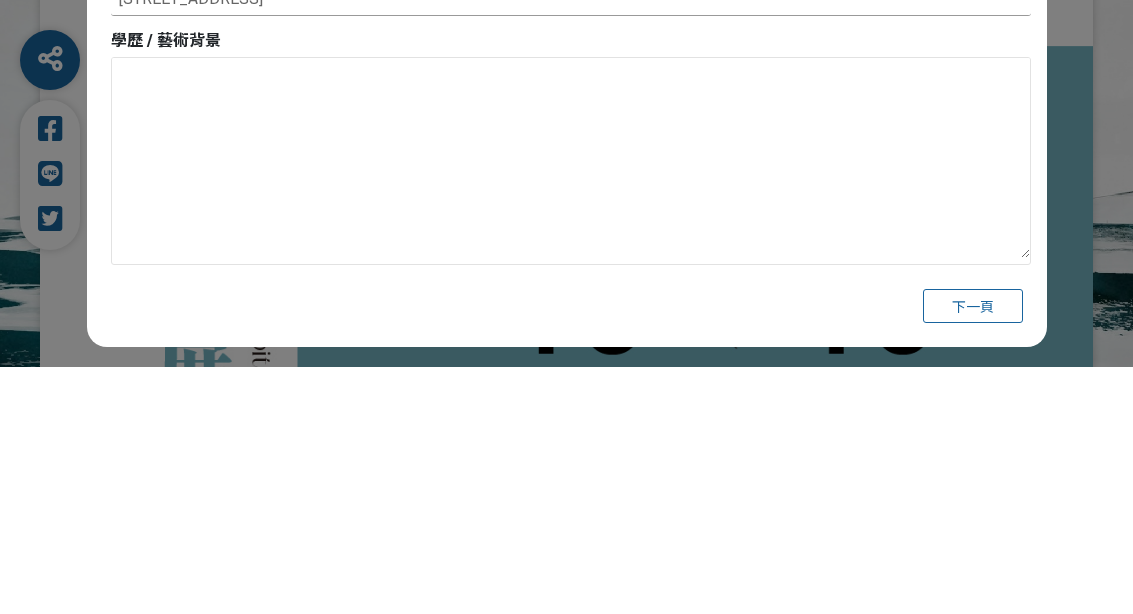 type on "[STREET_ADDRESS]" 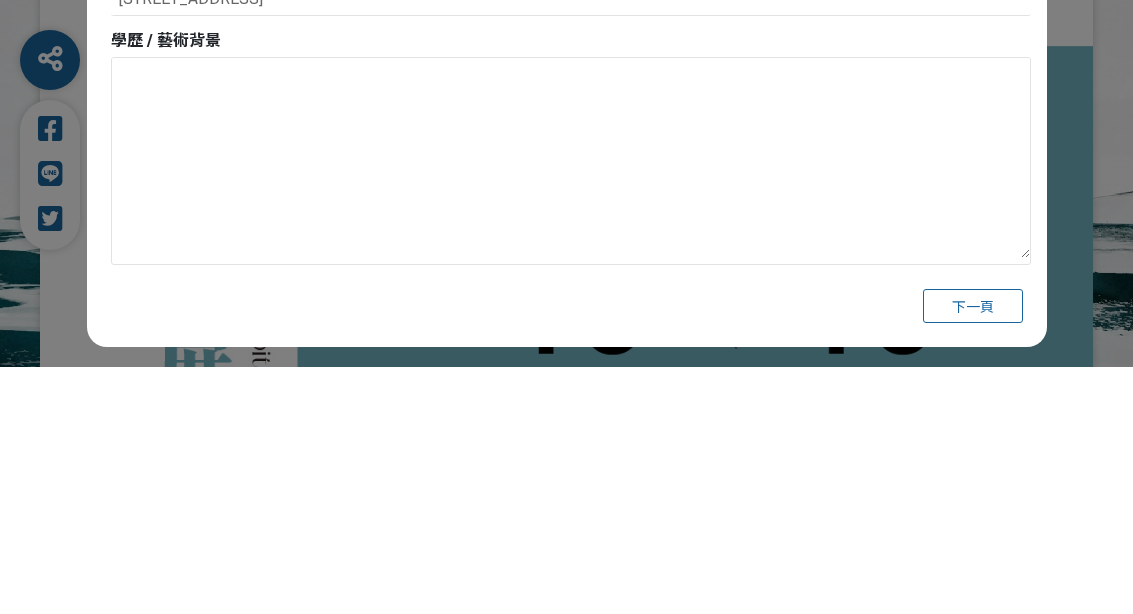 click at bounding box center (571, 405) 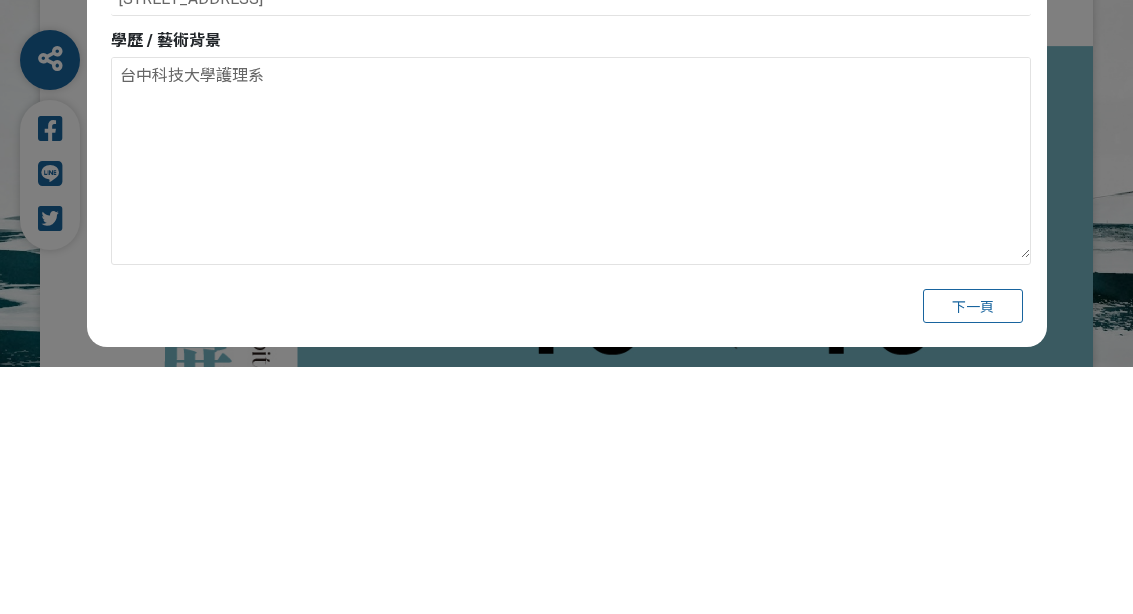 type on "台中科技大學護理系" 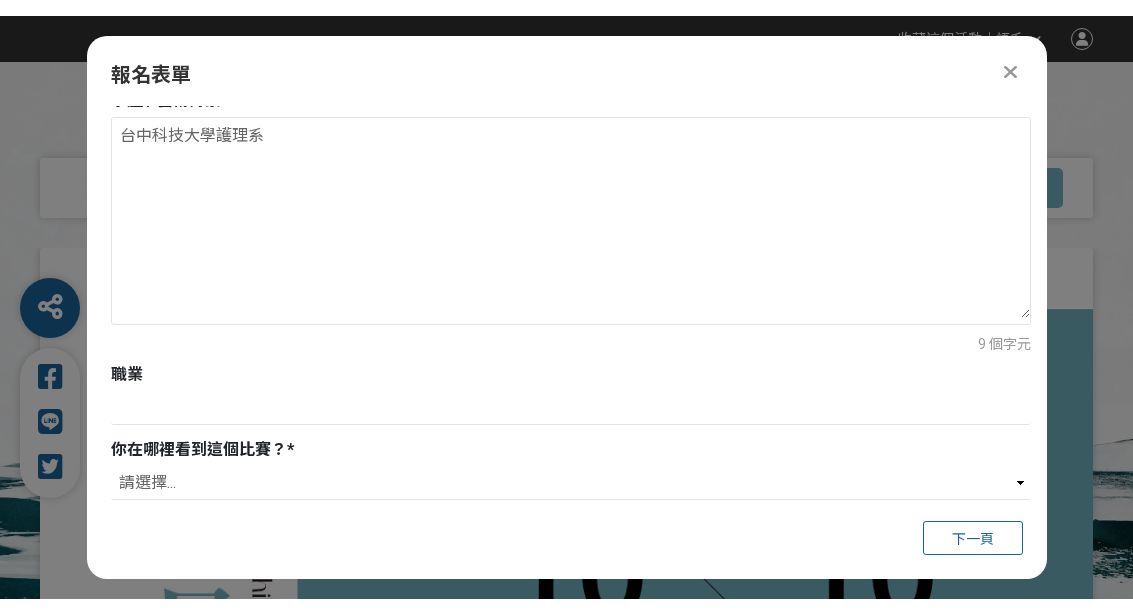scroll, scrollTop: 834, scrollLeft: 0, axis: vertical 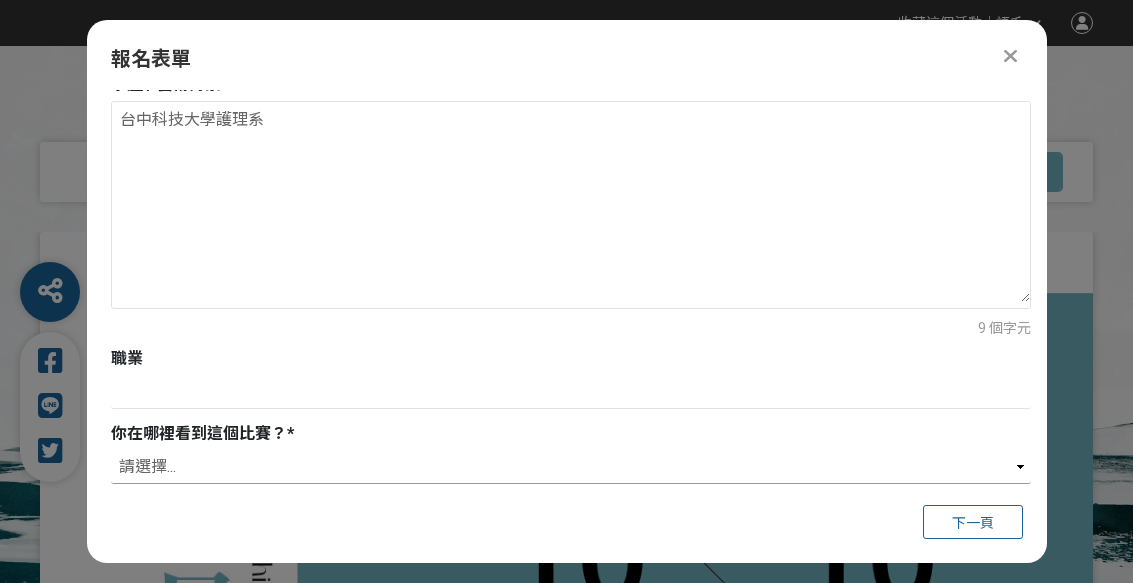 click on "請選擇... 獎金獵人網站 Facebook / Instagram 校園講座 / 老師系上推薦 電子郵件 海報 其他" at bounding box center [571, 467] 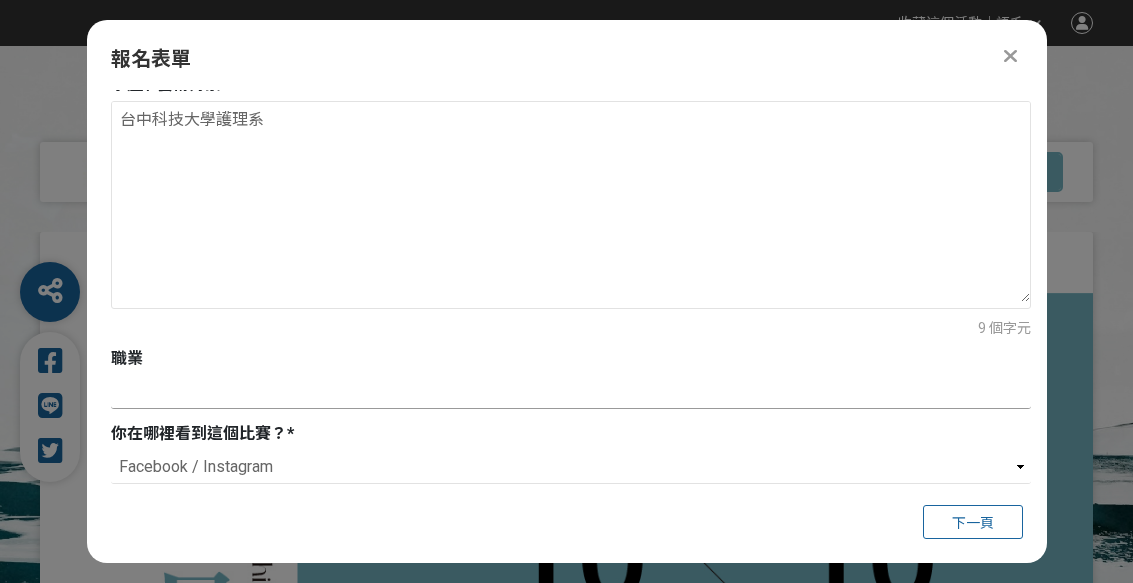 click at bounding box center [571, 392] 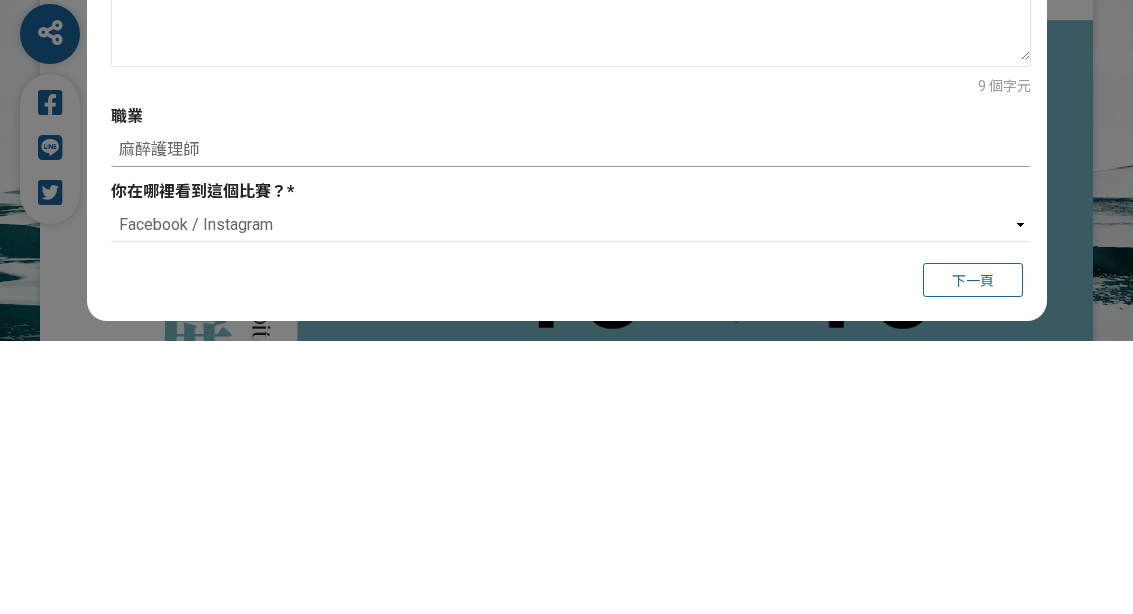 type on "麻醉護理師" 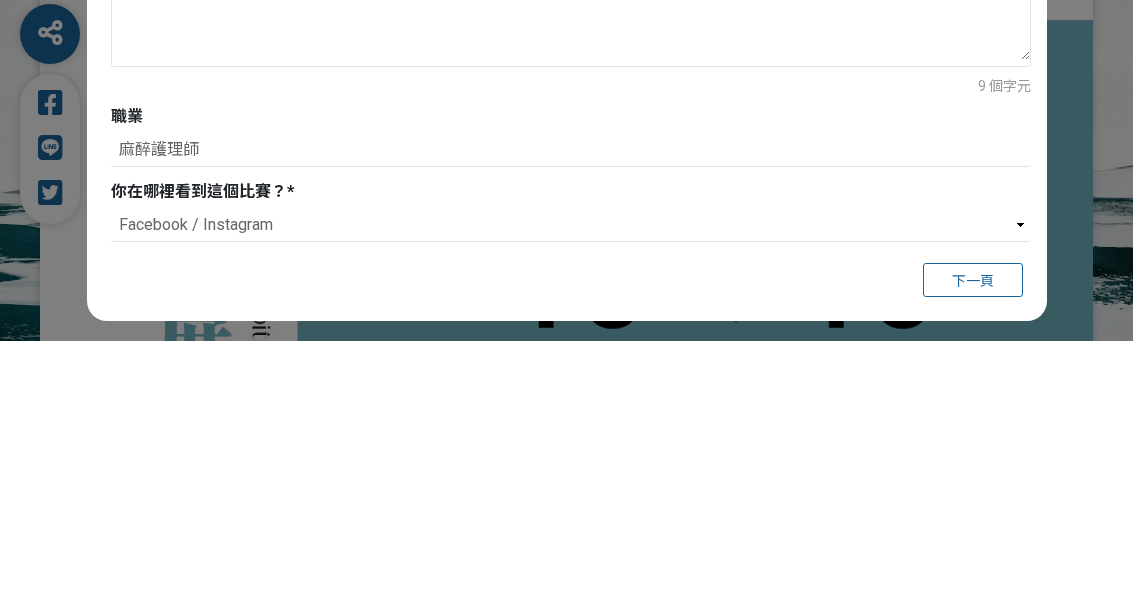 click on "投稿時間 [DATE] 00:00 [DATE] 17:00 參賽資格 身份限制 不限 國籍/地區限制 不限 比賽時區 [GEOGRAPHIC_DATA]/[GEOGRAPHIC_DATA] 2025 臺東美展 徵件辦法   一、宗旨： 為促進本地與臺灣各地藝術工作者切磋與交流，以藝術深化地方多樣性與多元化，鼓勵國內藝術人才發揮創作，[PERSON_NAME]植在地藝文能量。   二、辦理單位： (一)指導單位：臺東縣政府 (二)主辦單位：臺東縣政府文化處   三、辦理方式： (一) 舉辦方式：採公開徵件方式辦理 (二) 報名方式：採線上報名，自[DATE]至[DATE]下午五時止 (三) 展覽日期：預計[DATE]至[DATE]止 (四) 開幕暨頒獎典禮：預計[DATE](日)或[DATE]（五） (五) 展覽地點：[GEOGRAPHIC_DATA]政府文化處藝文中心   四、參賽辦法： (一) 報名資格： 具中華民國國籍，或持有中華民國(就學)居留(簽證)證明文件之外籍人士。 (二) 參賽主題：   五、送件方式：     項目" at bounding box center [566, 3019] 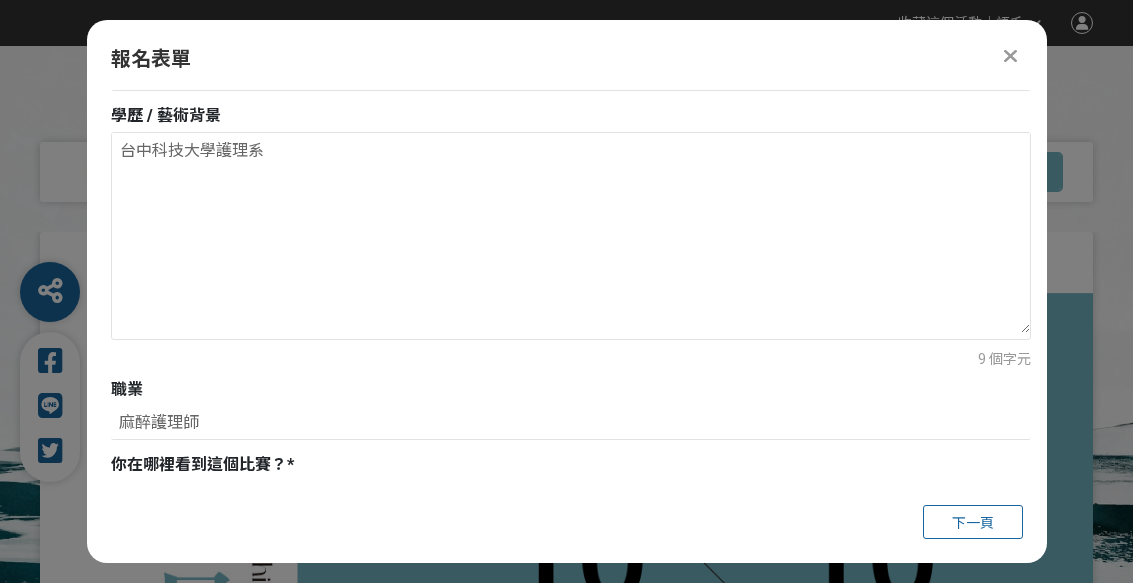 click on "下一頁" at bounding box center (973, 522) 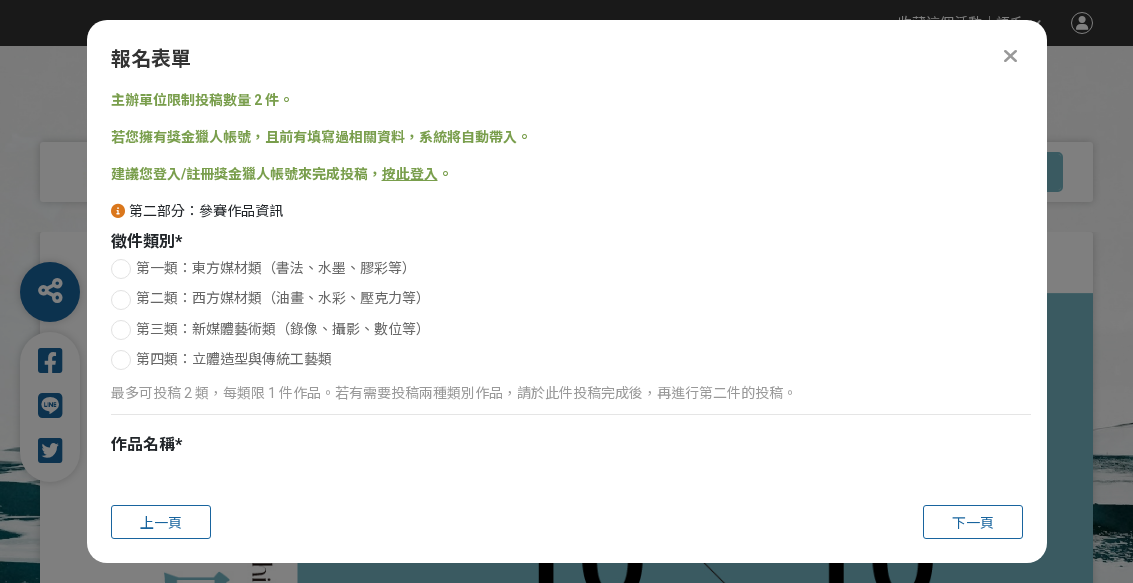 scroll, scrollTop: 0, scrollLeft: 0, axis: both 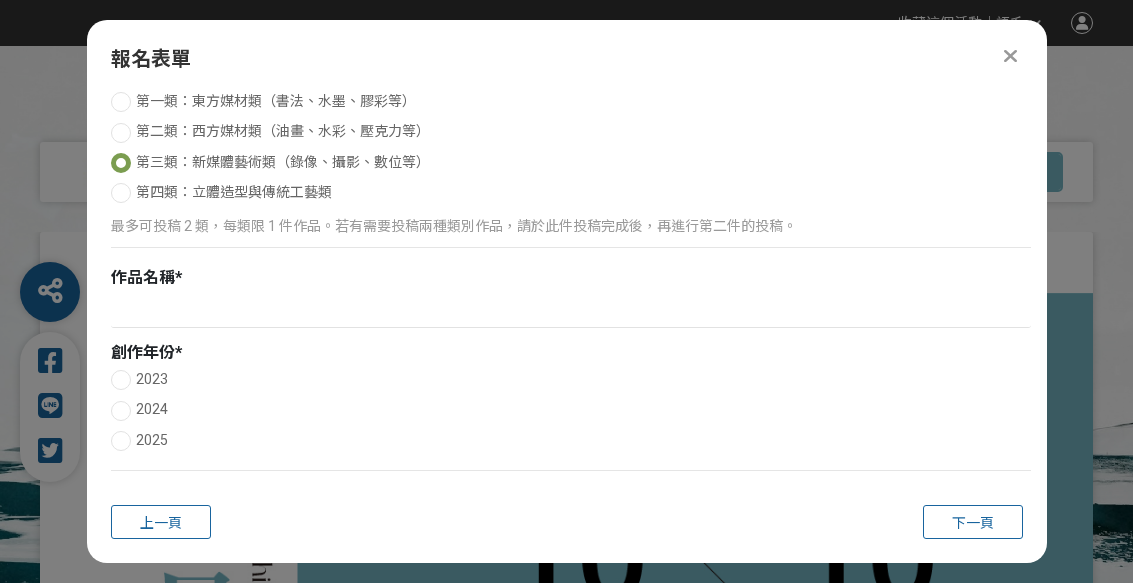click on "創作年份 *" at bounding box center (571, 353) 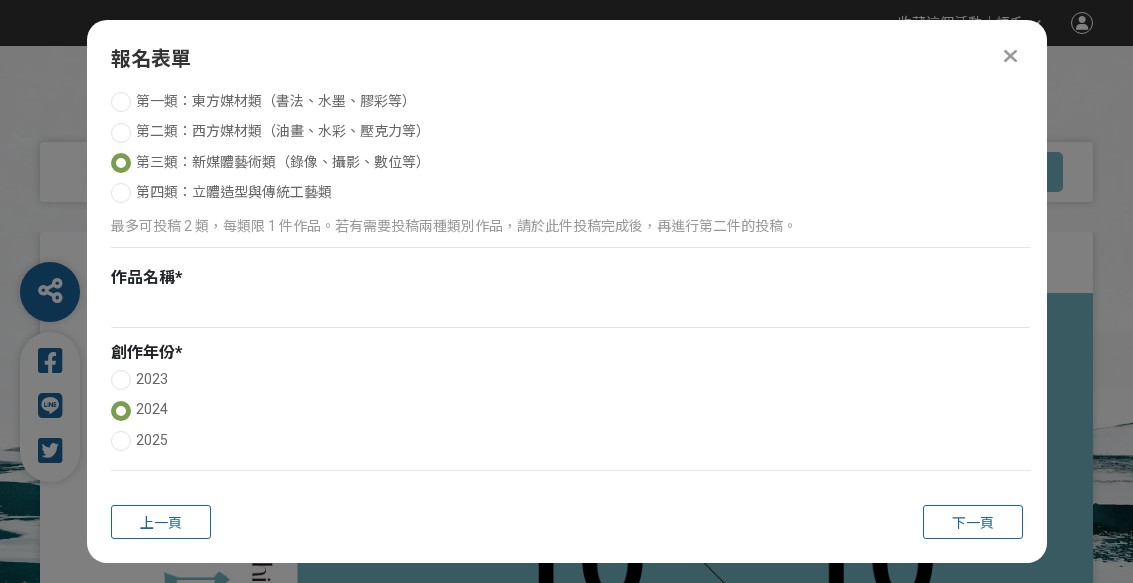 radio on "false" 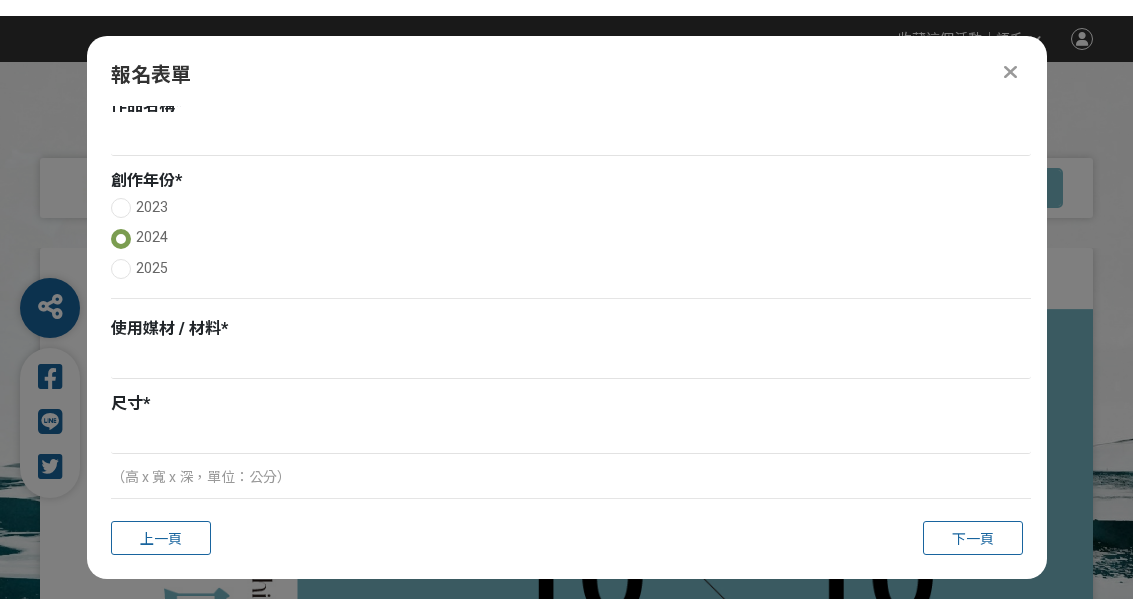 scroll, scrollTop: 400, scrollLeft: 0, axis: vertical 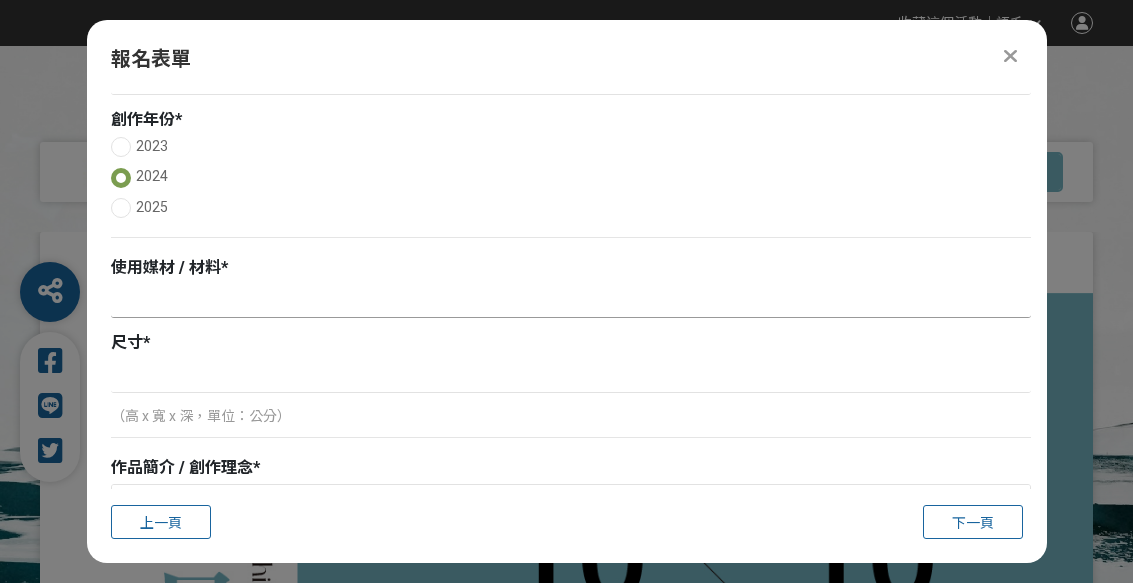 click at bounding box center [571, 301] 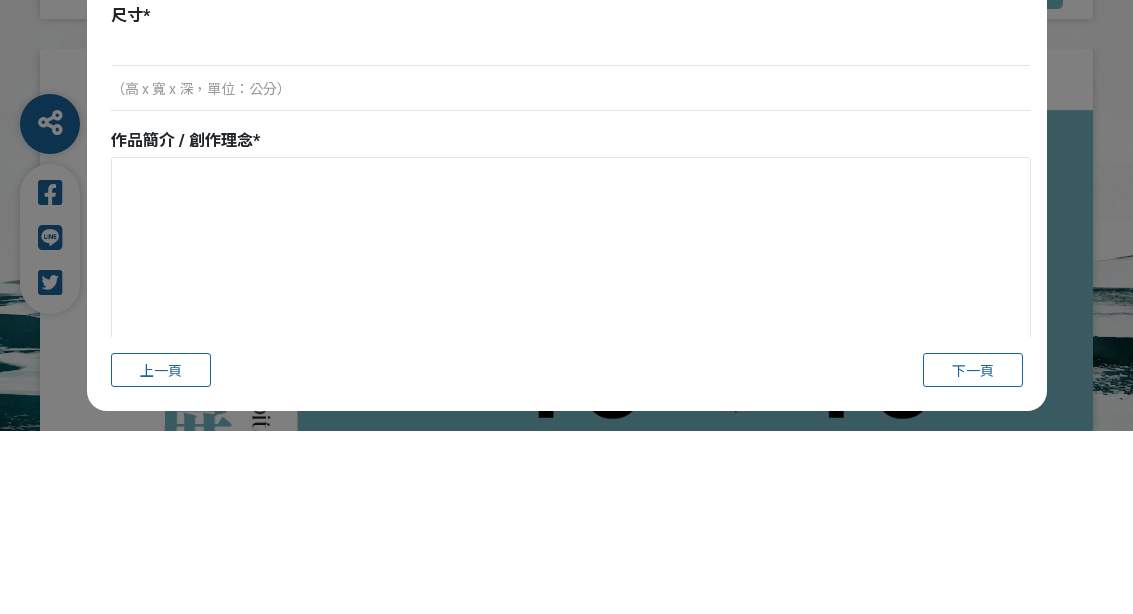 scroll, scrollTop: 545, scrollLeft: 0, axis: vertical 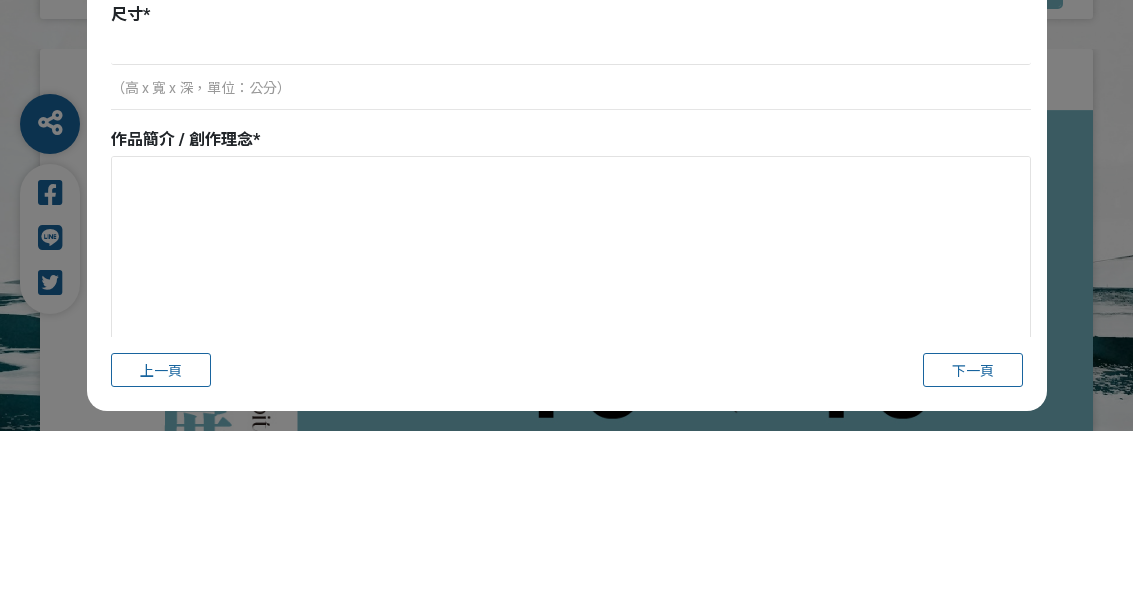 type on "Sony A7 相機" 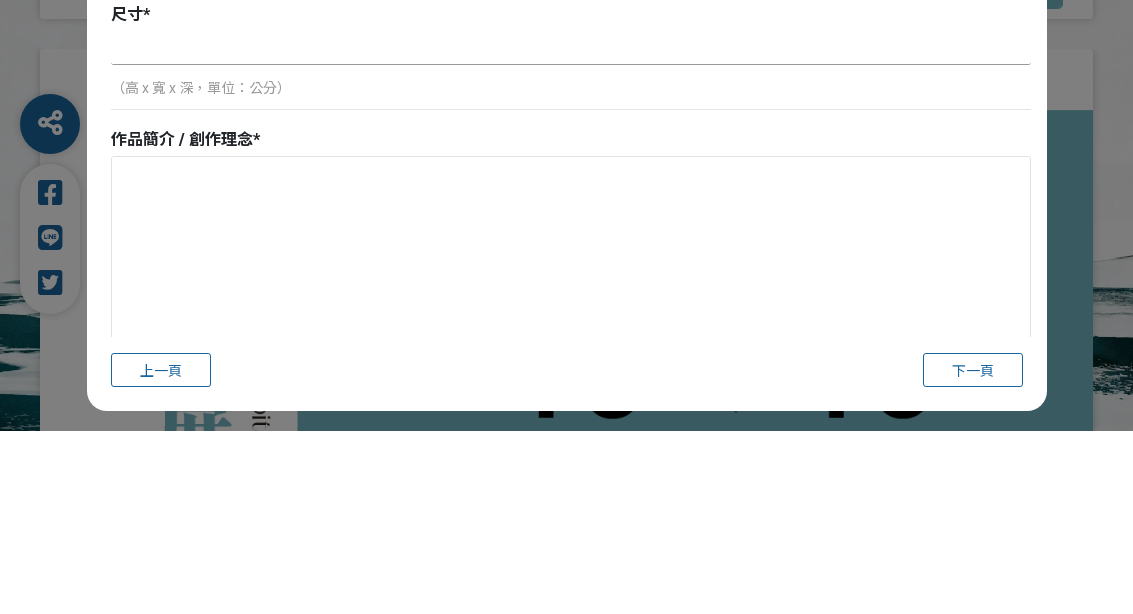 click at bounding box center [571, 231] 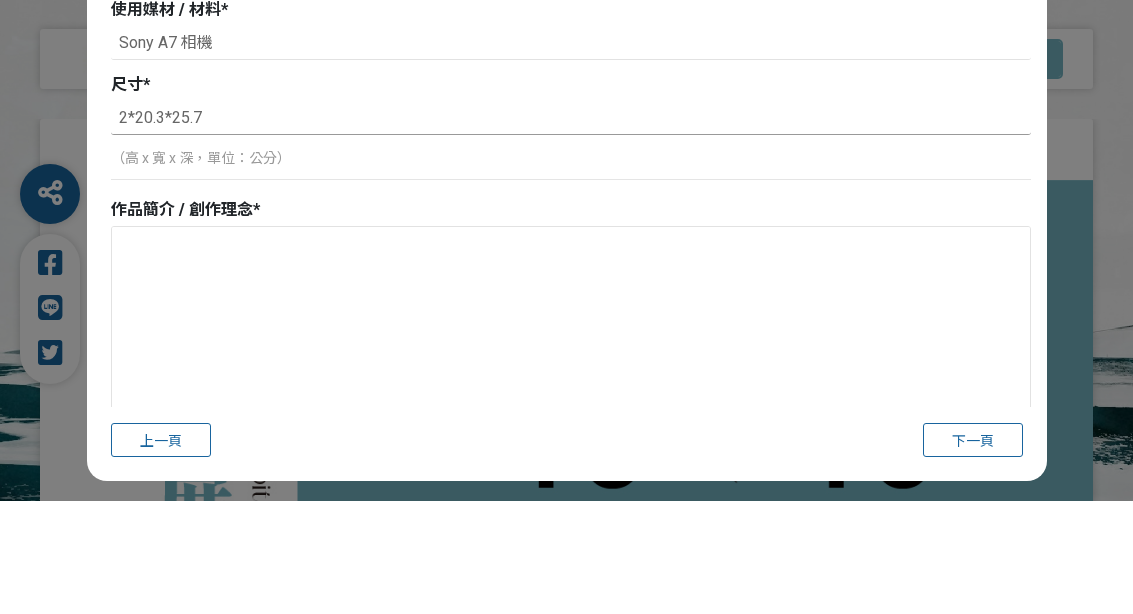 click on "2*20.3*25.7" at bounding box center [571, 231] 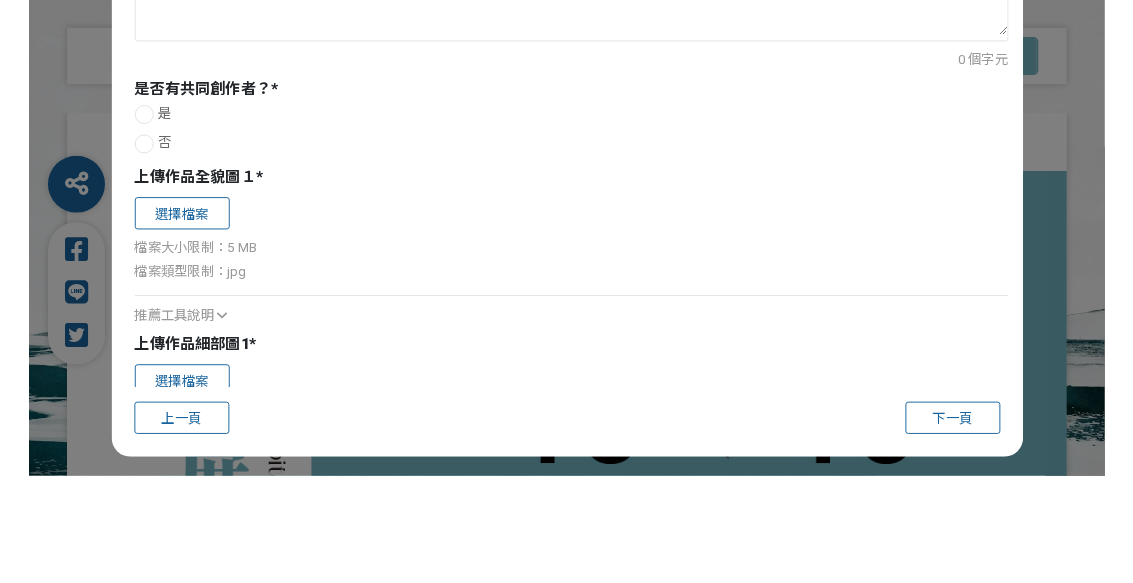 scroll, scrollTop: 934, scrollLeft: 0, axis: vertical 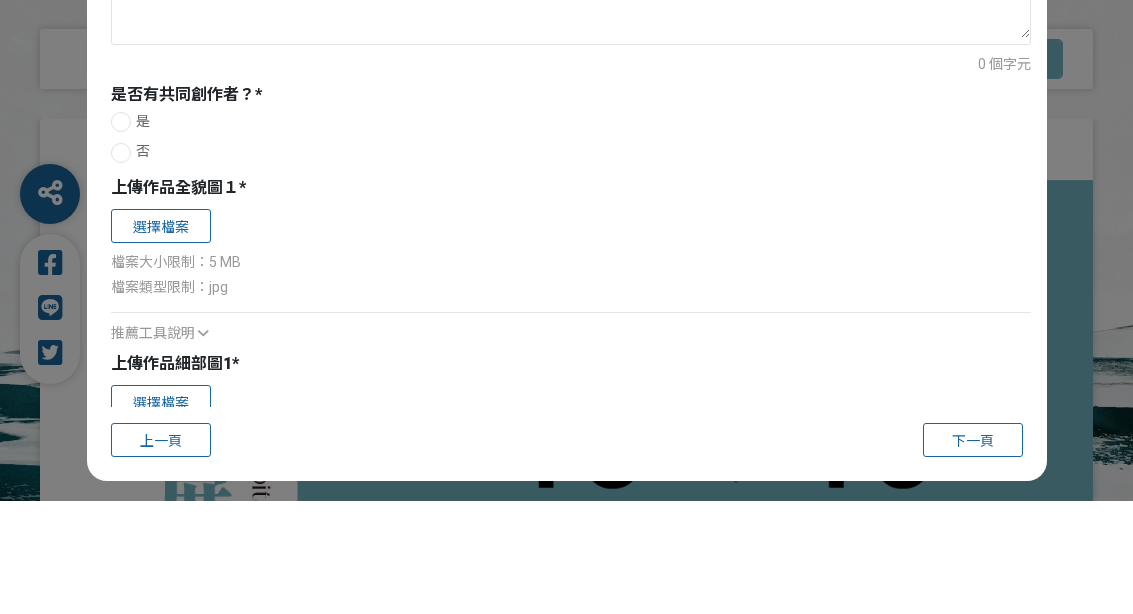 type on "2*20.3*25.7" 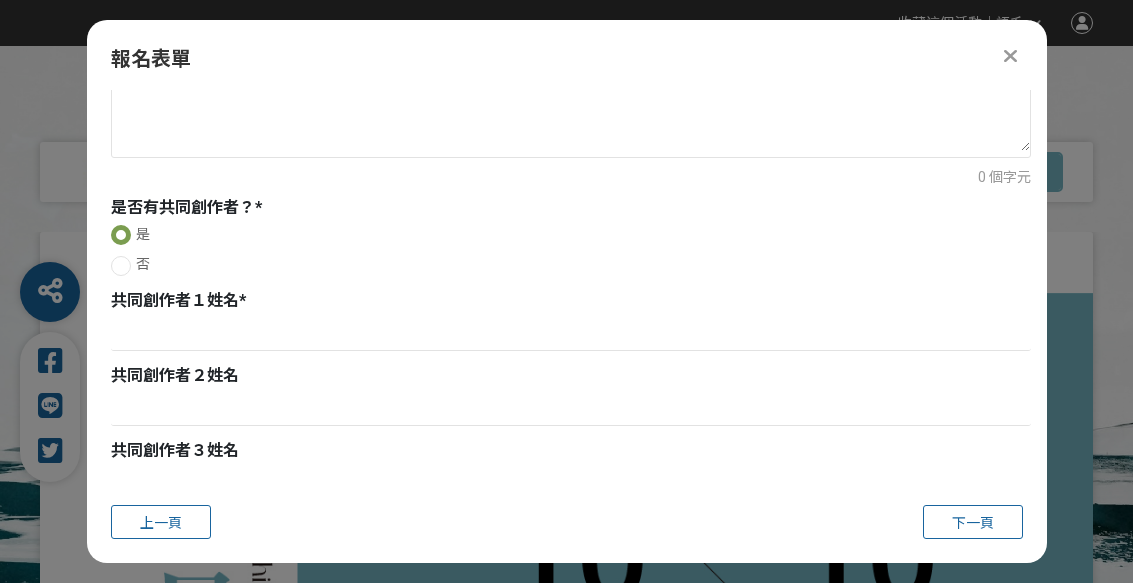click at bounding box center (121, 266) 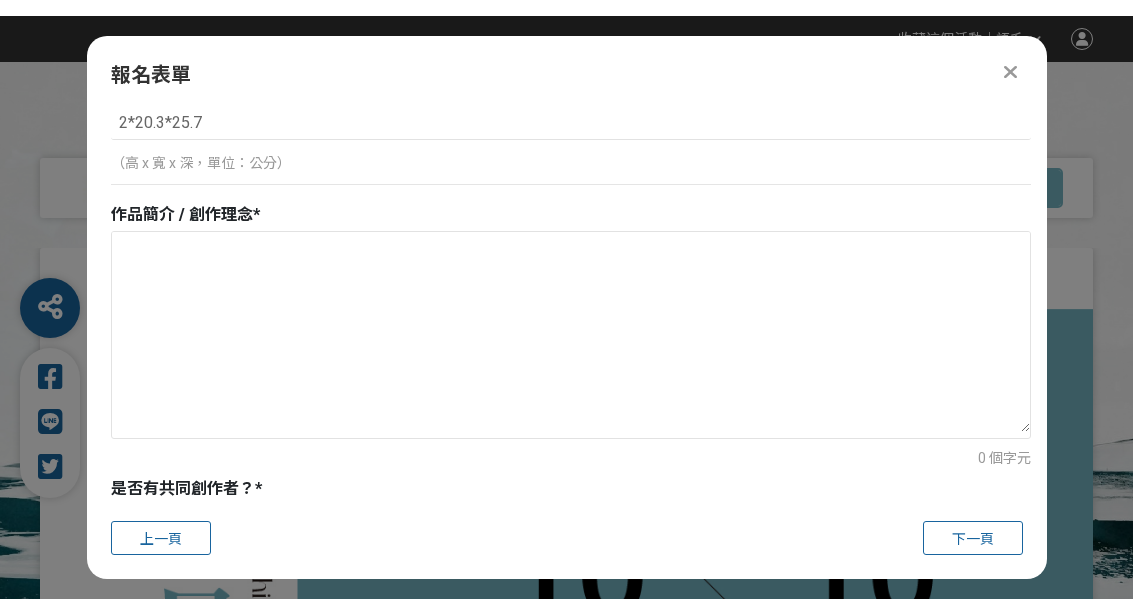 scroll, scrollTop: 635, scrollLeft: 0, axis: vertical 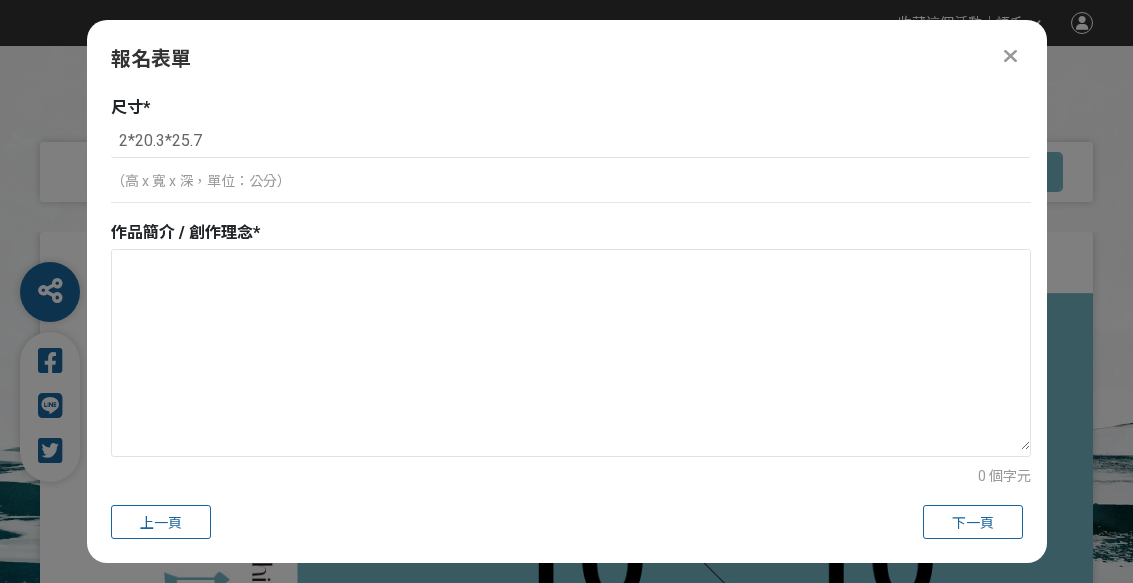 click at bounding box center (571, 350) 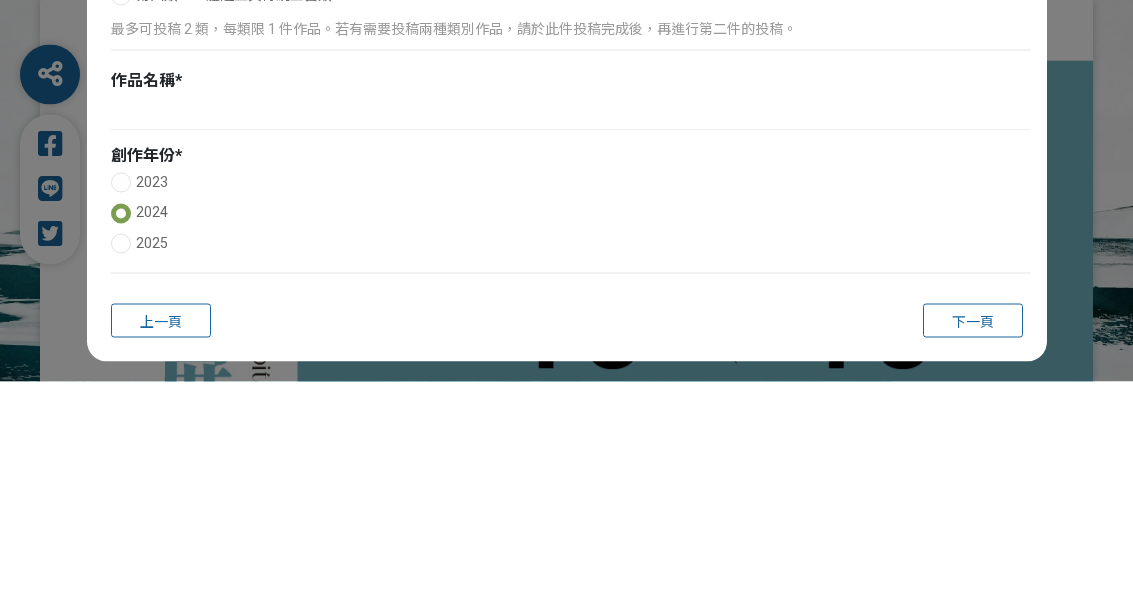 scroll, scrollTop: 130, scrollLeft: 0, axis: vertical 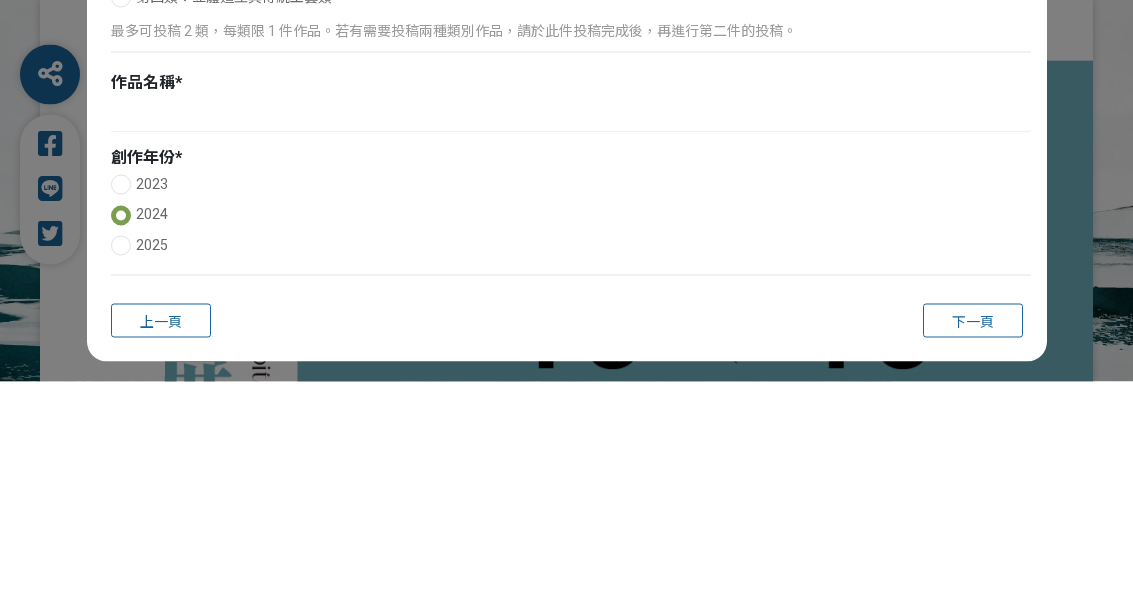 click at bounding box center [571, 348] 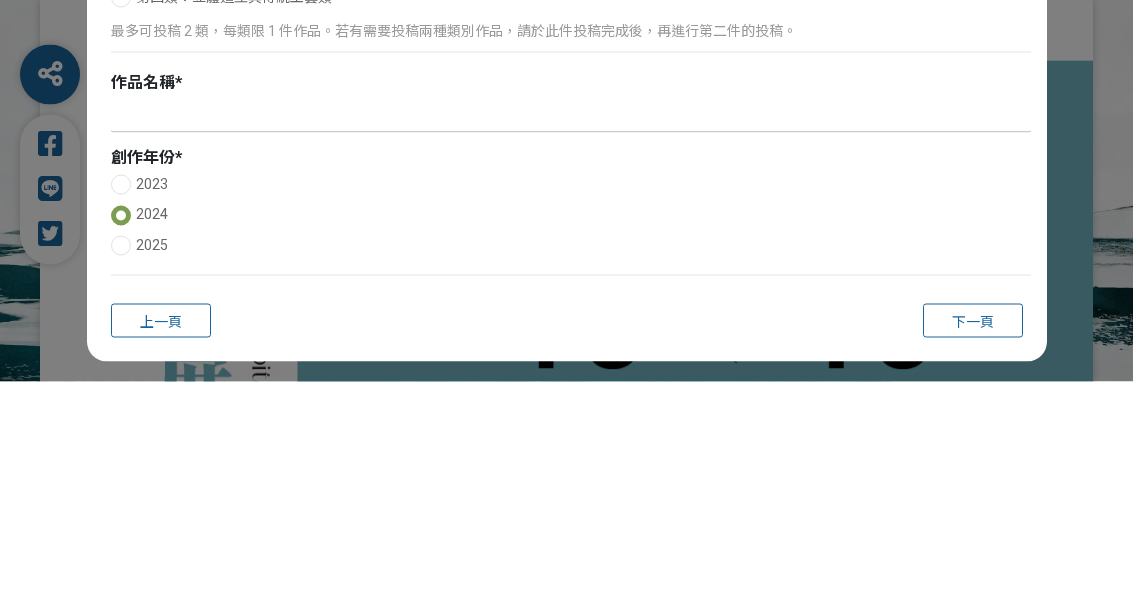 paste on "逐天之翼" 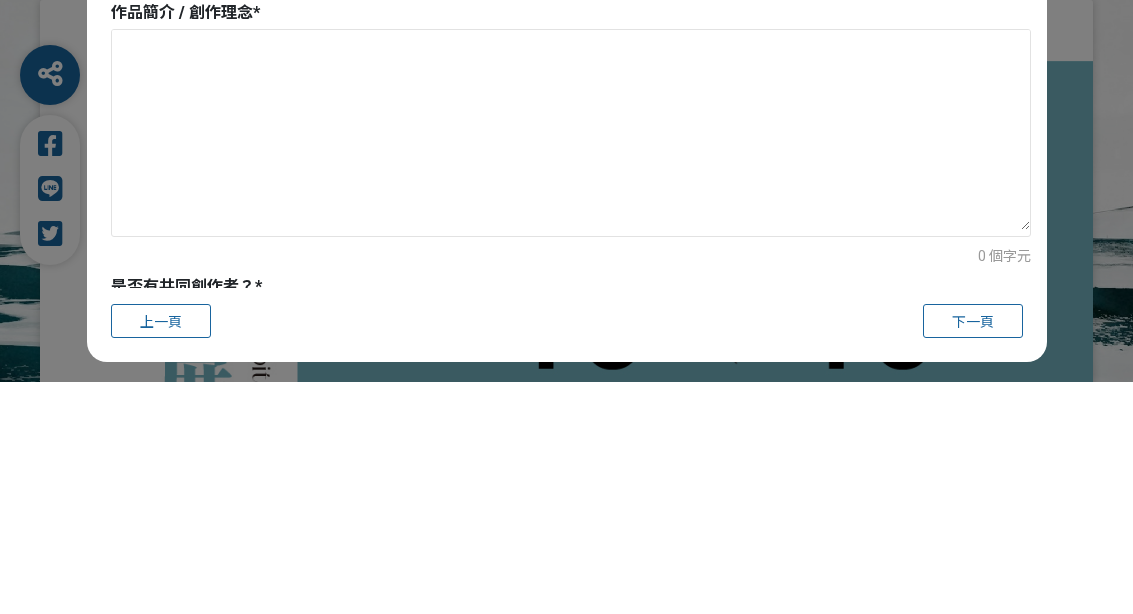 scroll, scrollTop: 631, scrollLeft: 0, axis: vertical 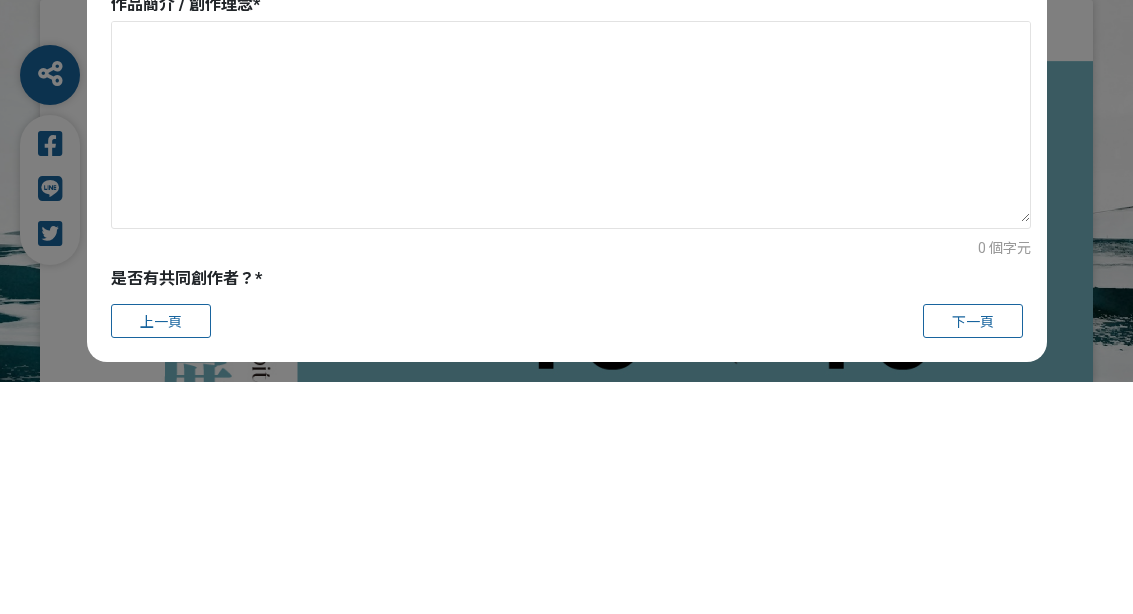 type on "逐天之翼" 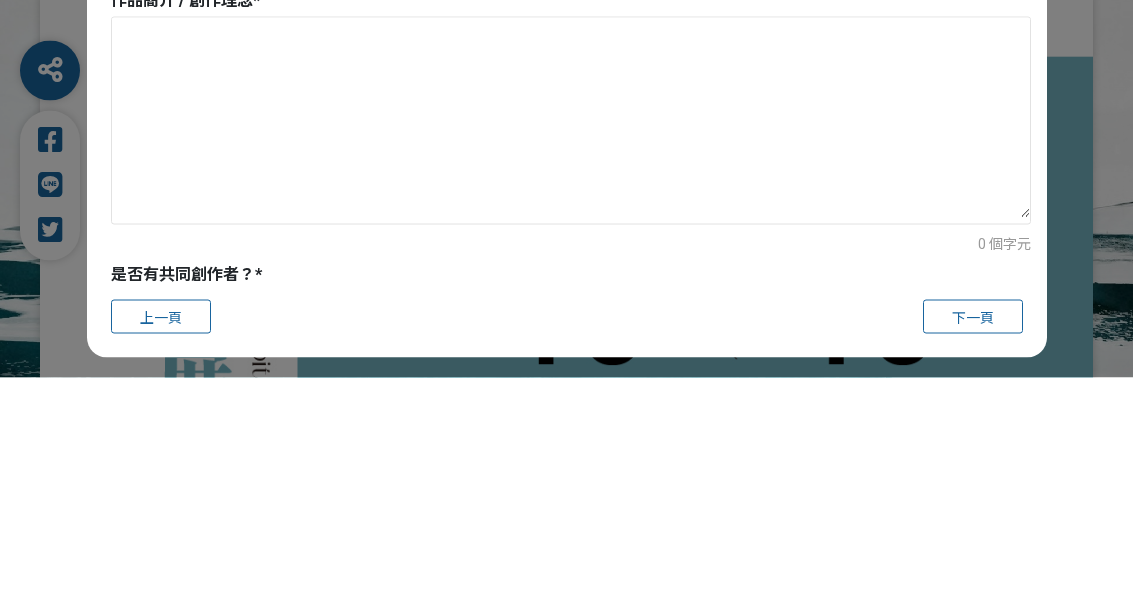 paste on "勇鷹高教機於台東志航基地升空演訓，機腹塗裝與尾翼藍鷹標誌輝映天際，象徵堅毅與守護。畫面凝結於起飛剎那，既寫實又充滿動感，呈現科技與空間交會的詩意時刻，也是對東部空防與家園的致敬。" 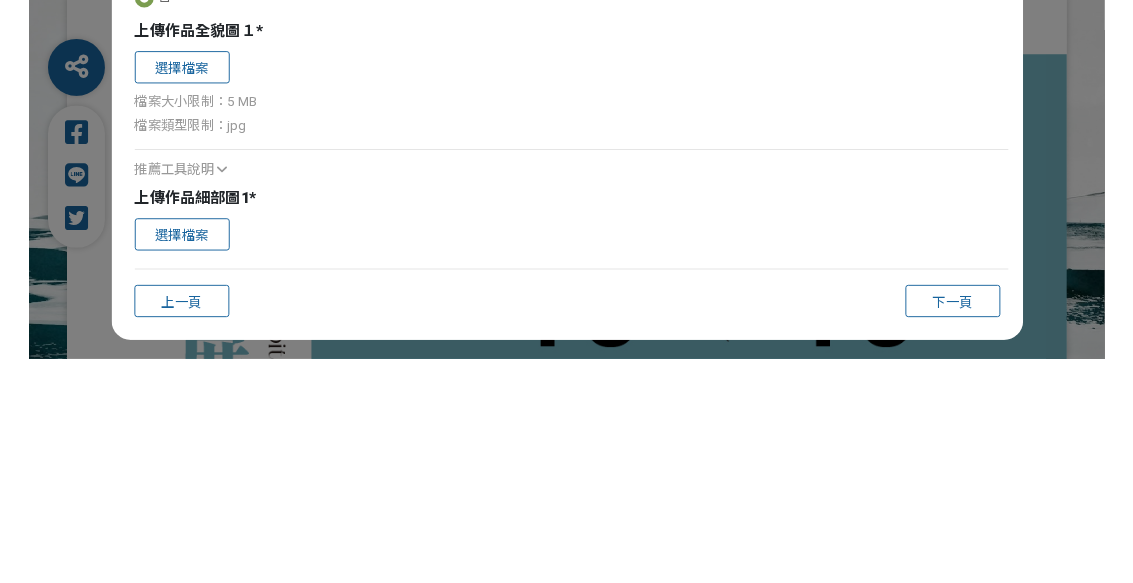 scroll, scrollTop: 970, scrollLeft: 0, axis: vertical 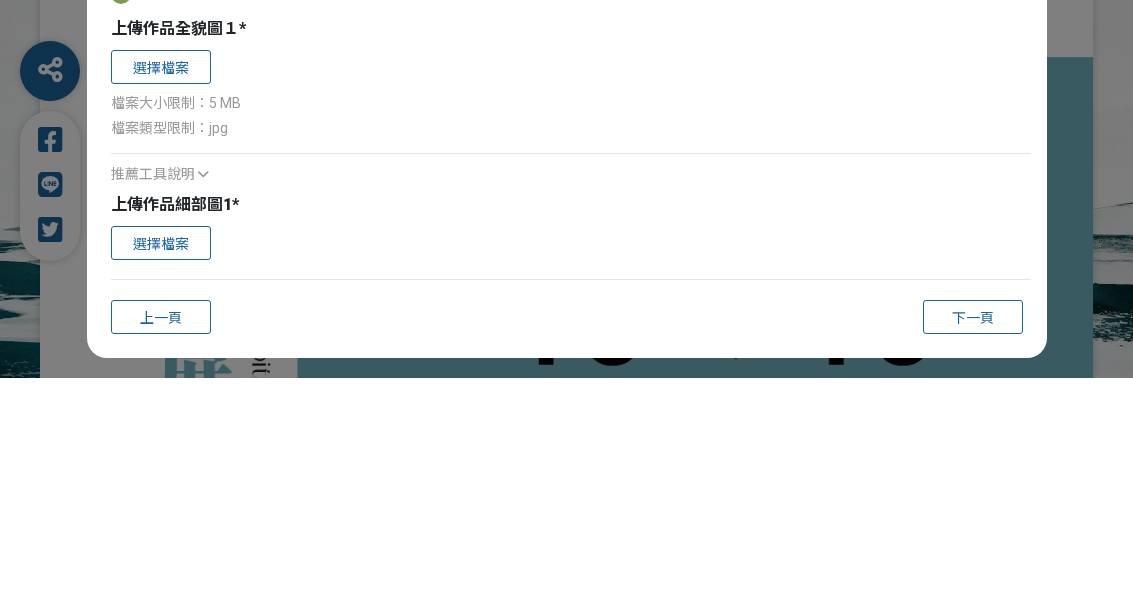 type on "勇鷹高教機於台東志航基地升空演訓，機腹塗裝與尾翼藍鷹標誌輝映天際，象徵堅毅與守護。畫面凝結於起飛剎那，既寫實又充滿動感，呈現科技與空間交會的詩意時刻，也是對東部空防與家園的致敬。" 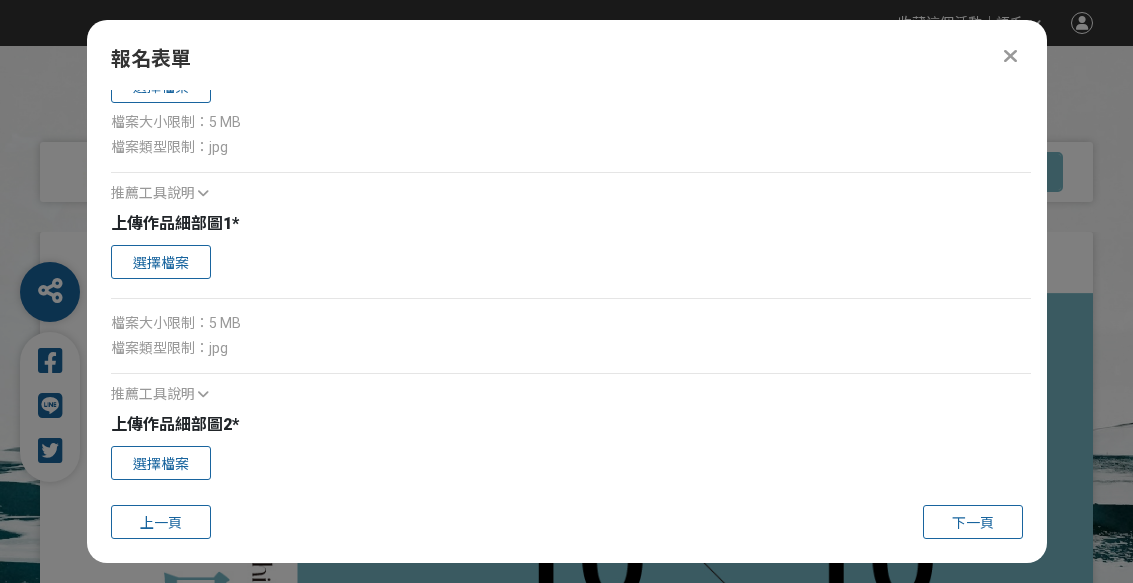 scroll, scrollTop: 1190, scrollLeft: 0, axis: vertical 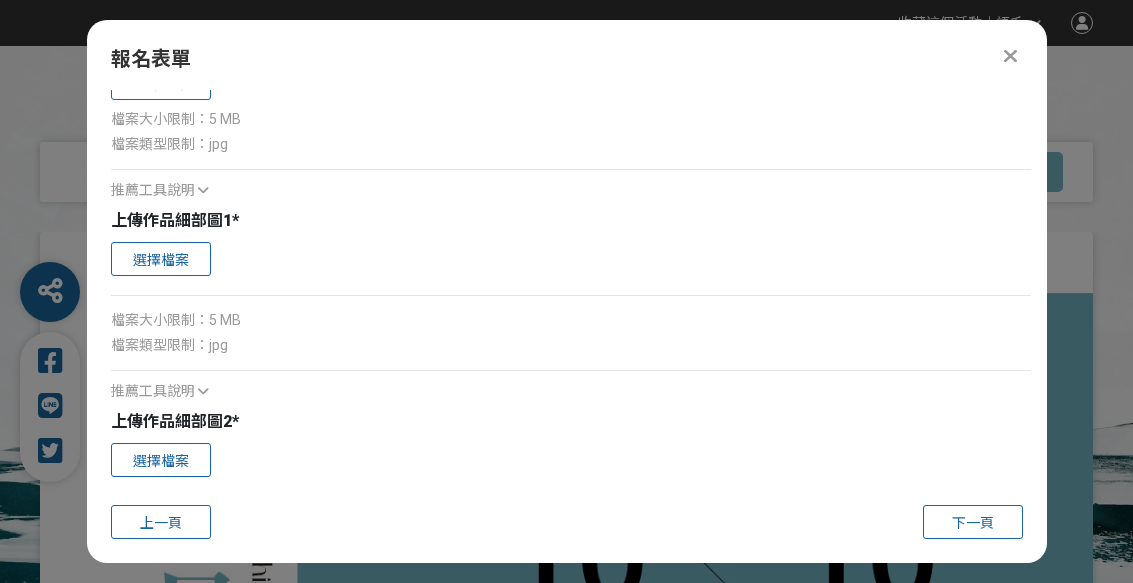 click on "選擇檔案" at bounding box center [161, 460] 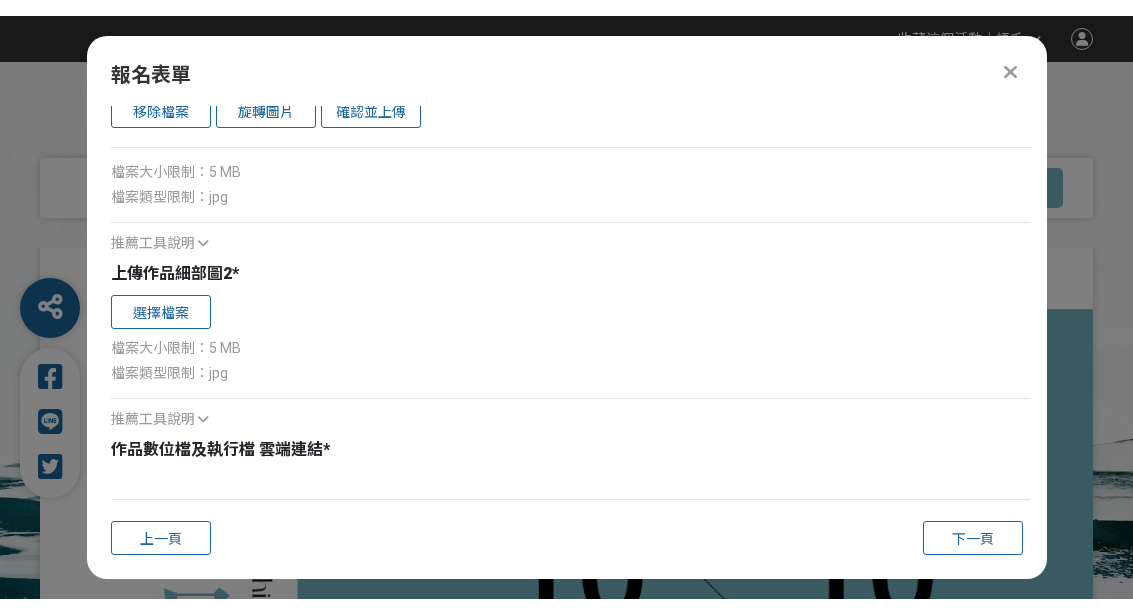 scroll, scrollTop: 2274, scrollLeft: 0, axis: vertical 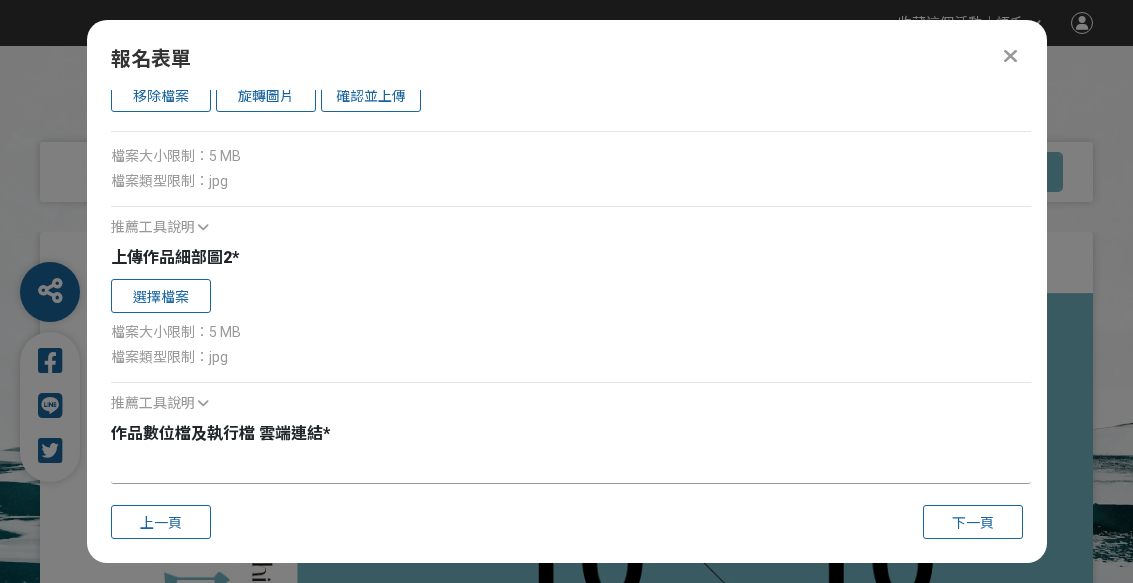 click at bounding box center (571, 467) 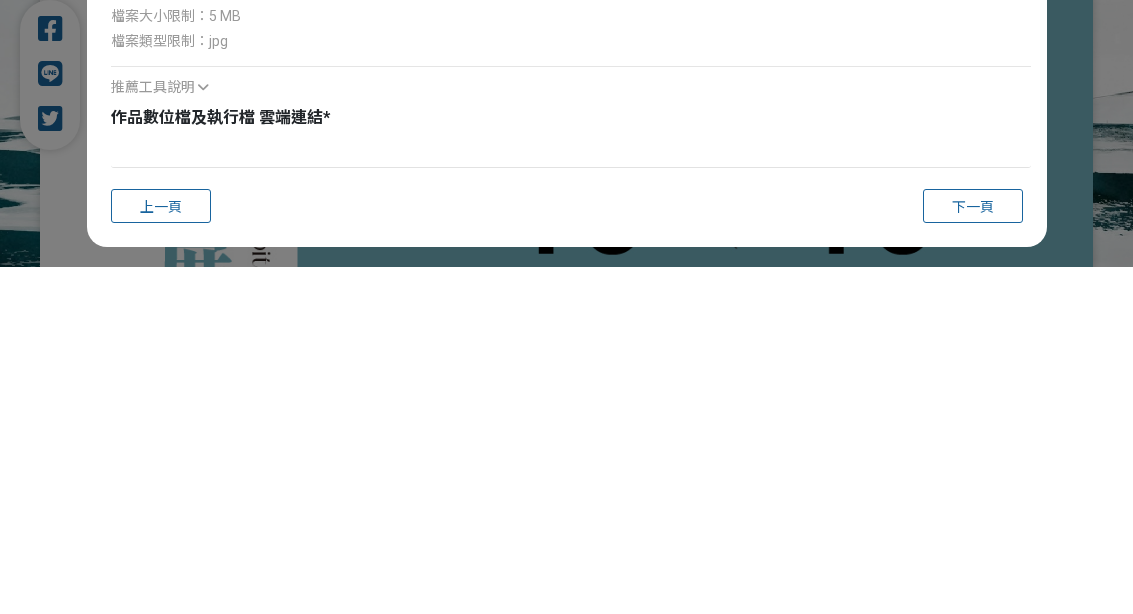 click on "推薦工具說明" at bounding box center (153, 434) 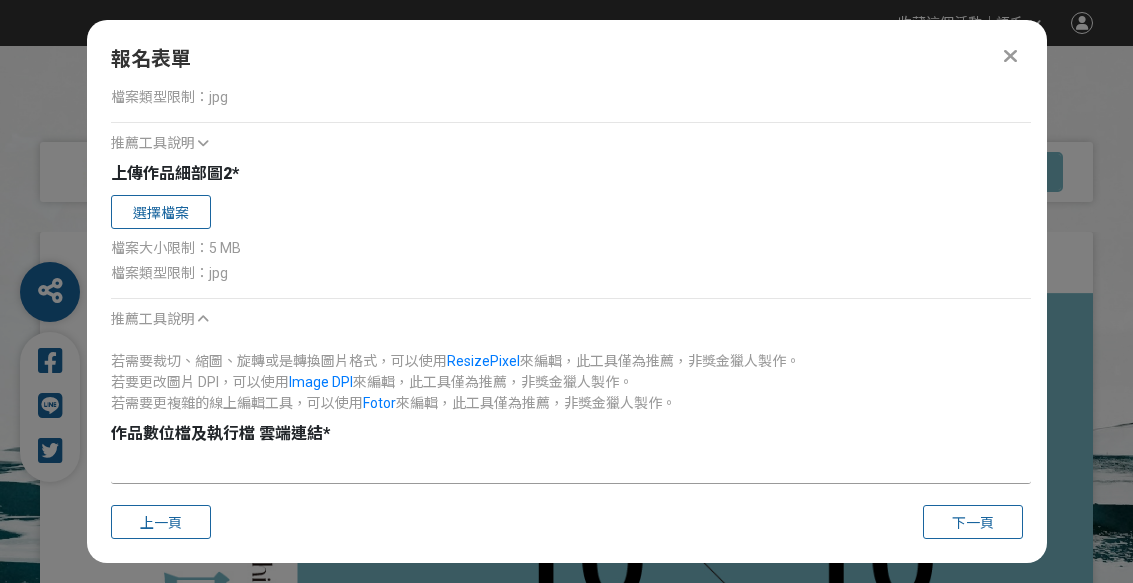 click at bounding box center (571, 467) 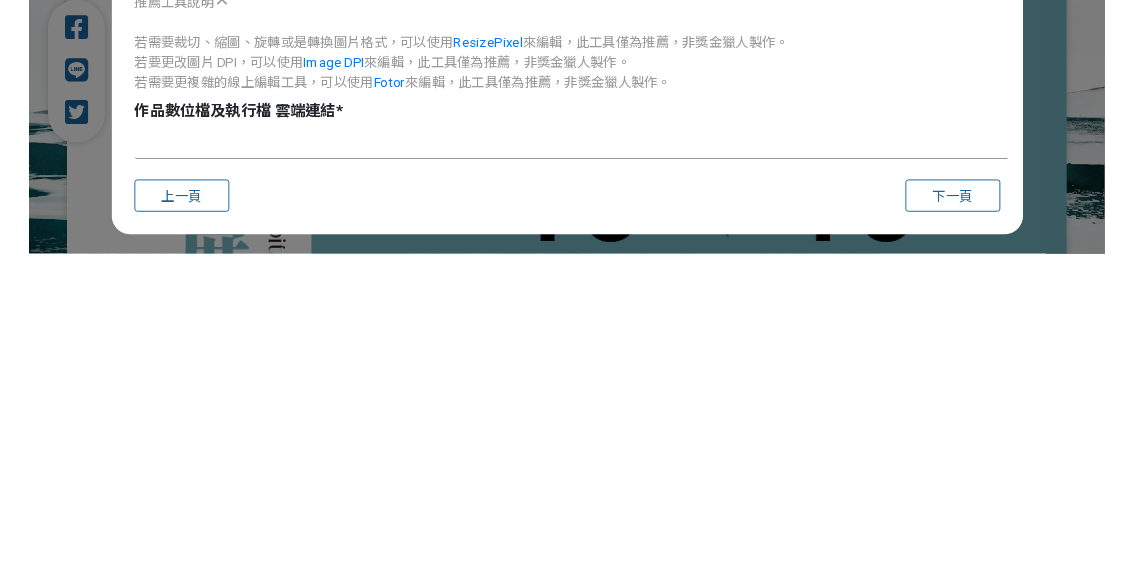 scroll, scrollTop: 2327, scrollLeft: 0, axis: vertical 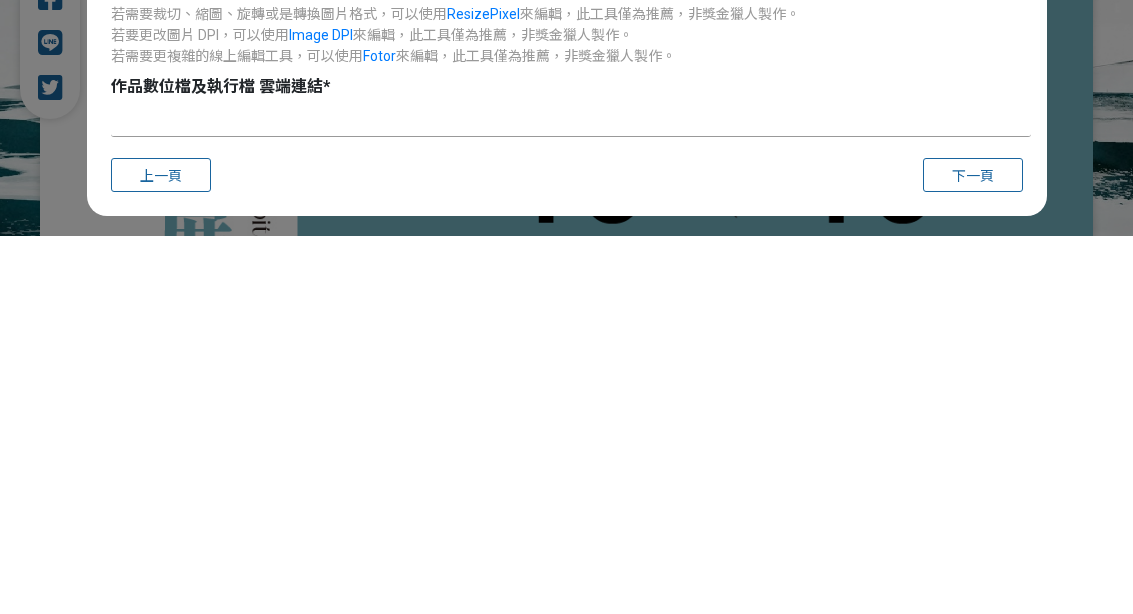 paste on "[URL][DOMAIN_NAME]" 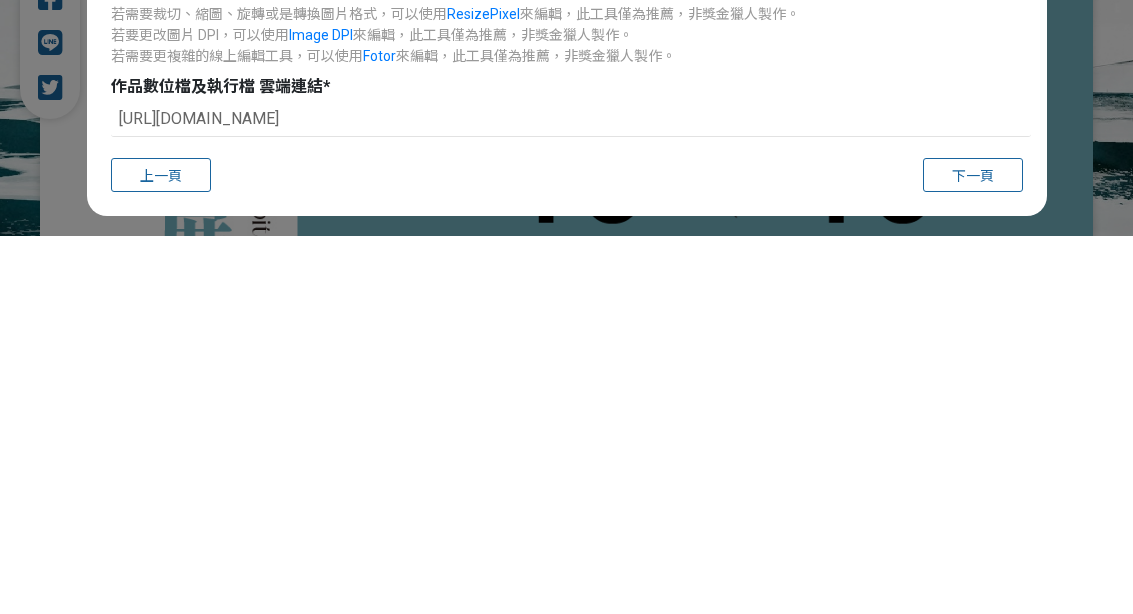 click on "下一頁" at bounding box center [973, 554] 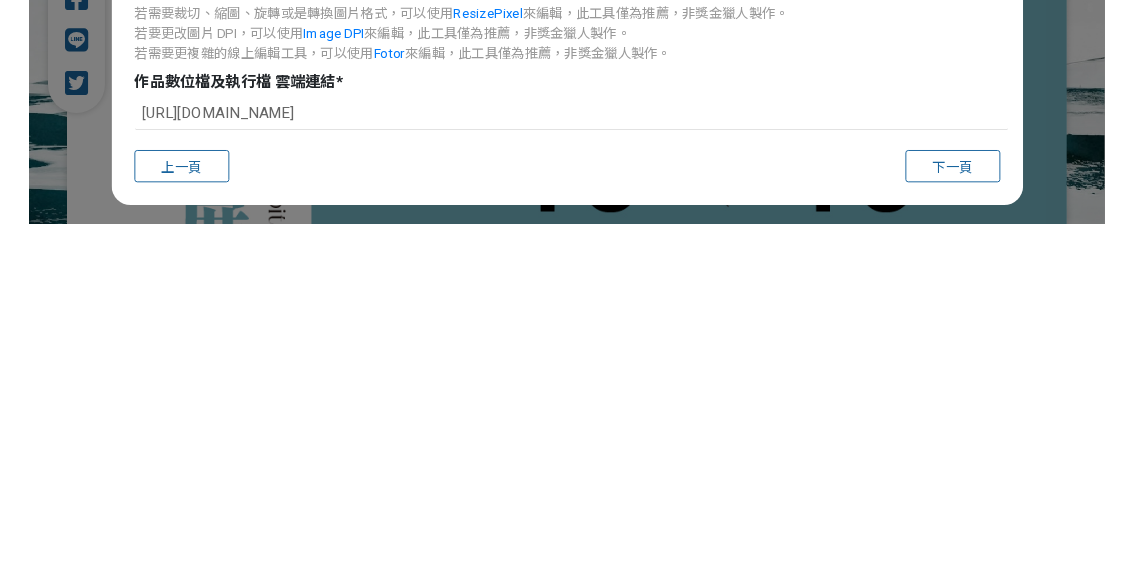 scroll, scrollTop: 99, scrollLeft: 0, axis: vertical 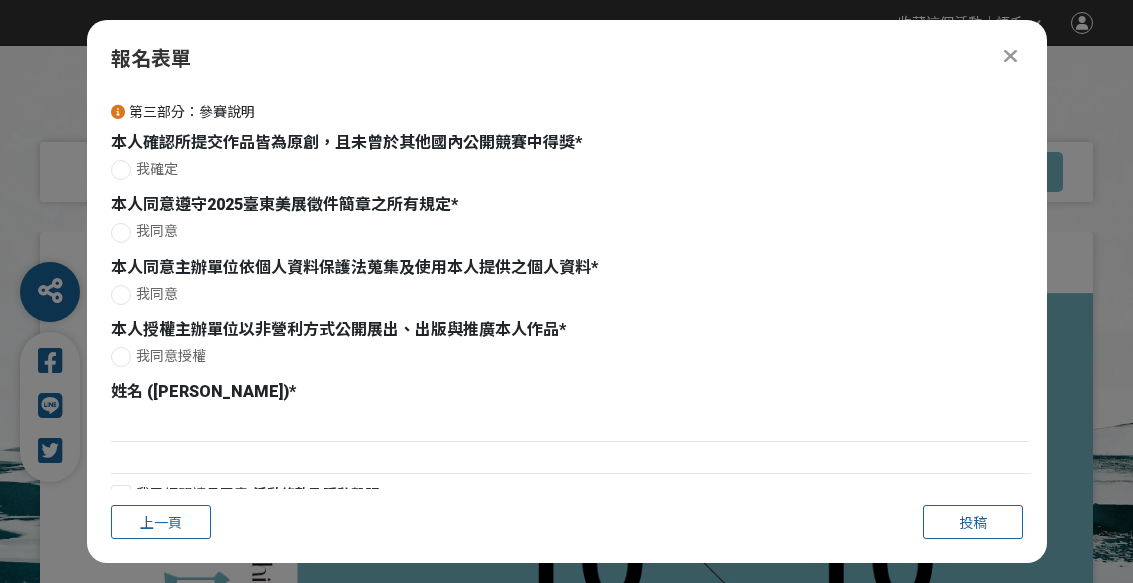 click on "投稿" at bounding box center [973, 523] 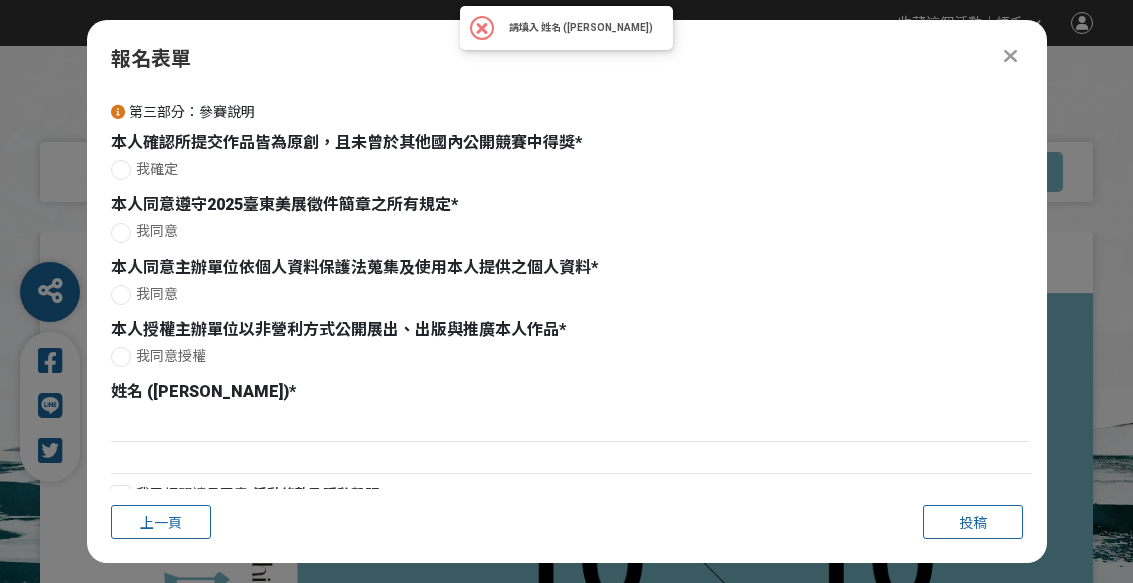 click on "我確定" at bounding box center [571, 169] 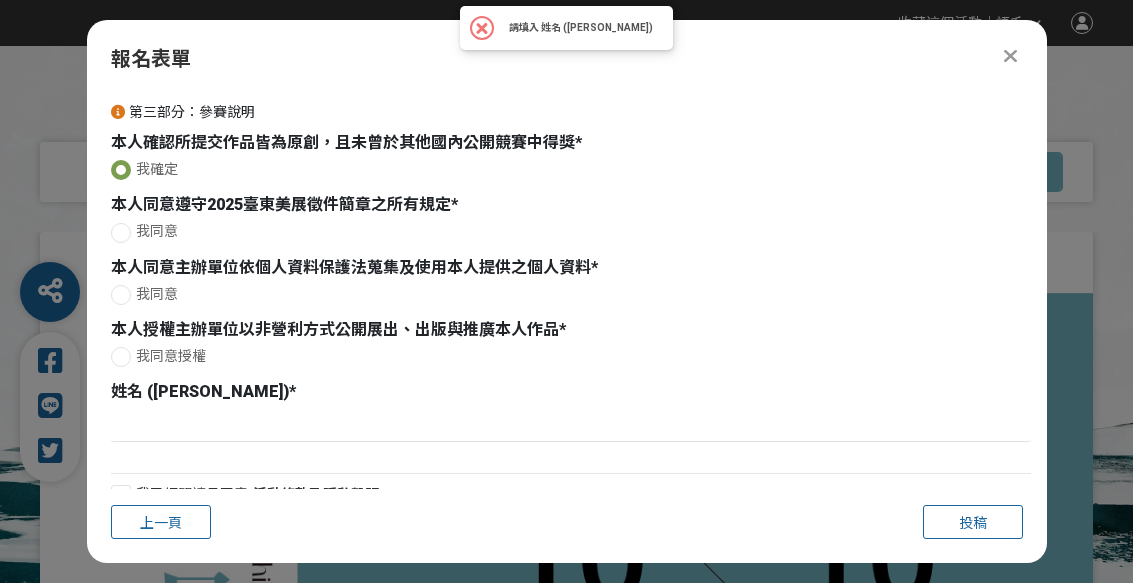 click on "我同意" at bounding box center (571, 231) 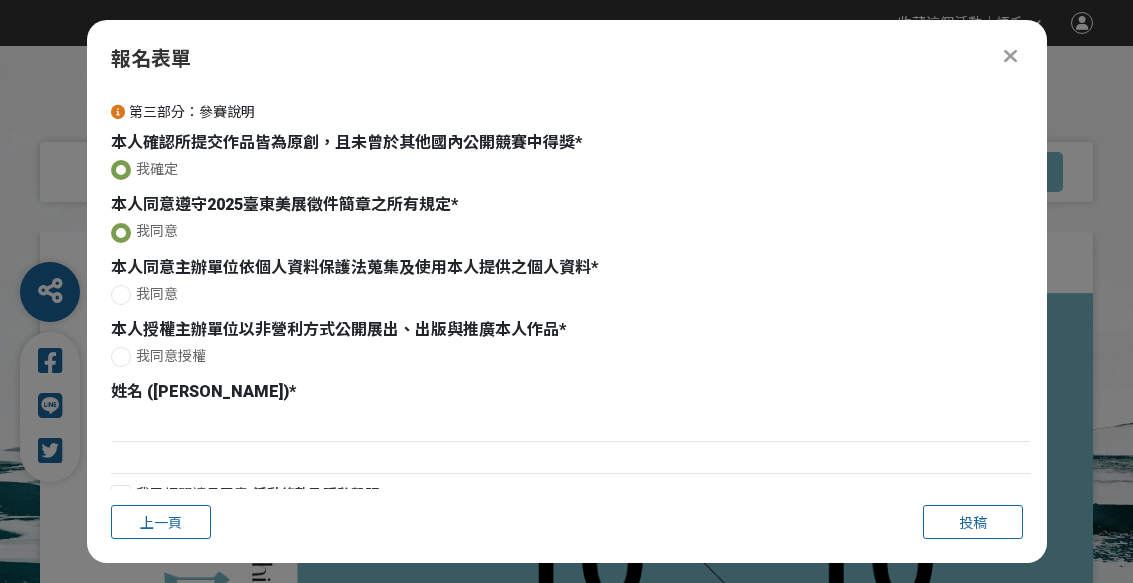 radio on "false" 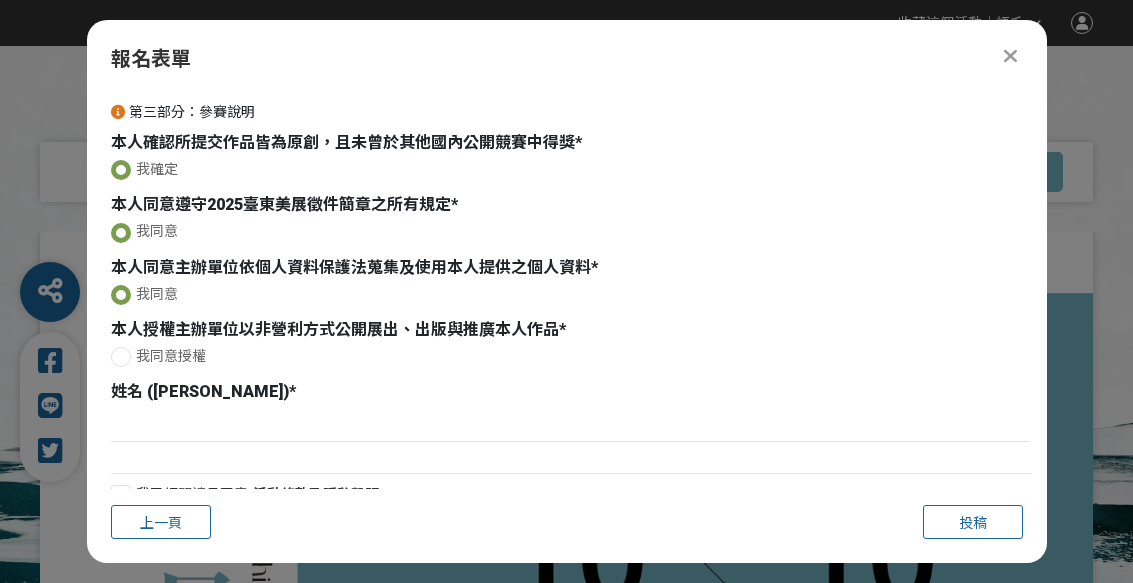 click on "我同意授權" at bounding box center [571, 356] 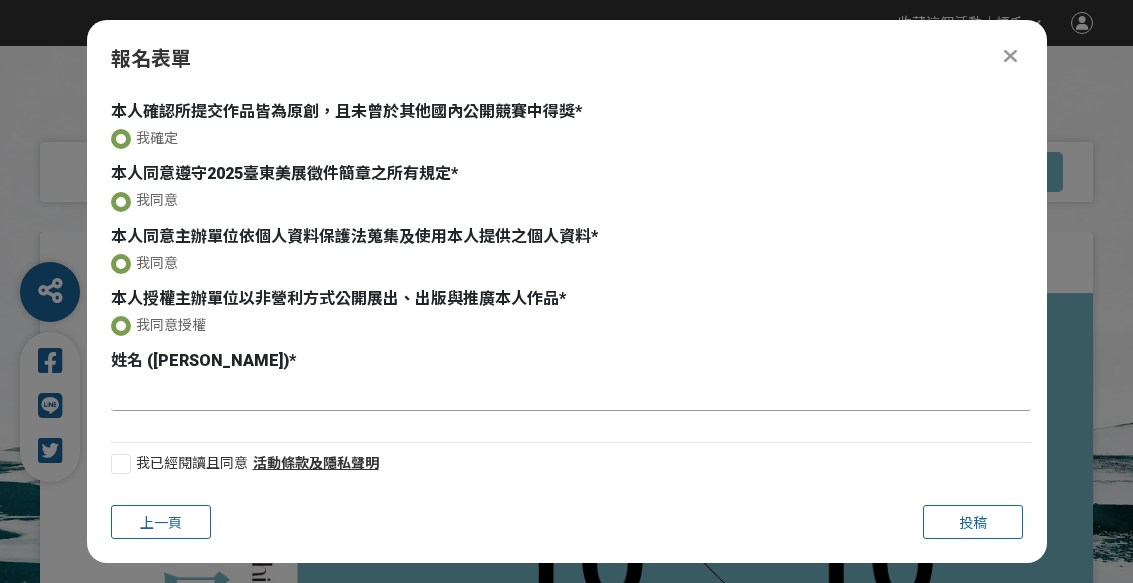 click at bounding box center [571, 394] 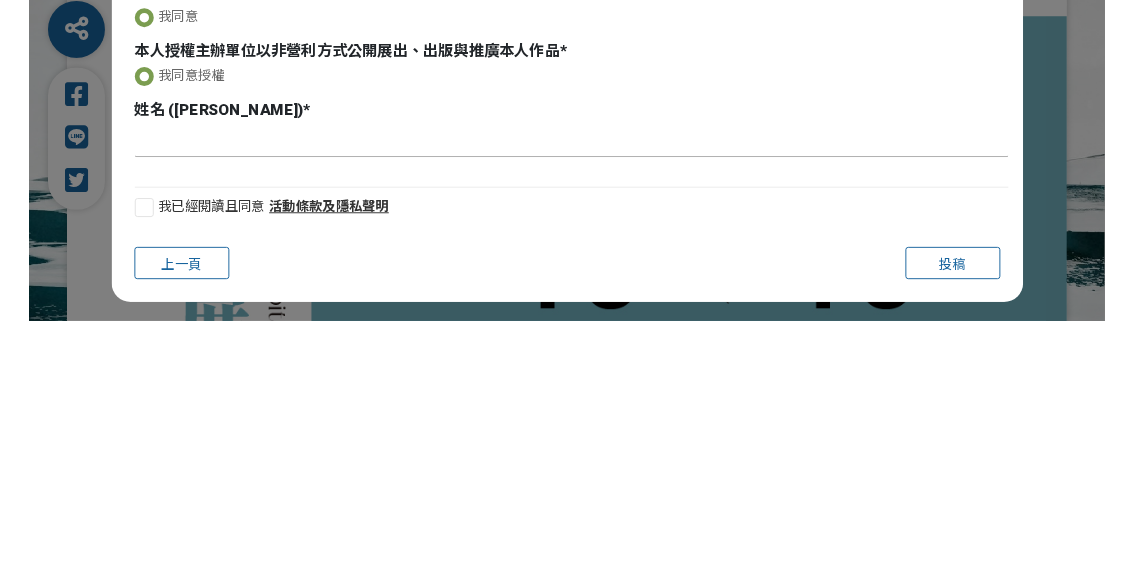 scroll, scrollTop: 99, scrollLeft: 0, axis: vertical 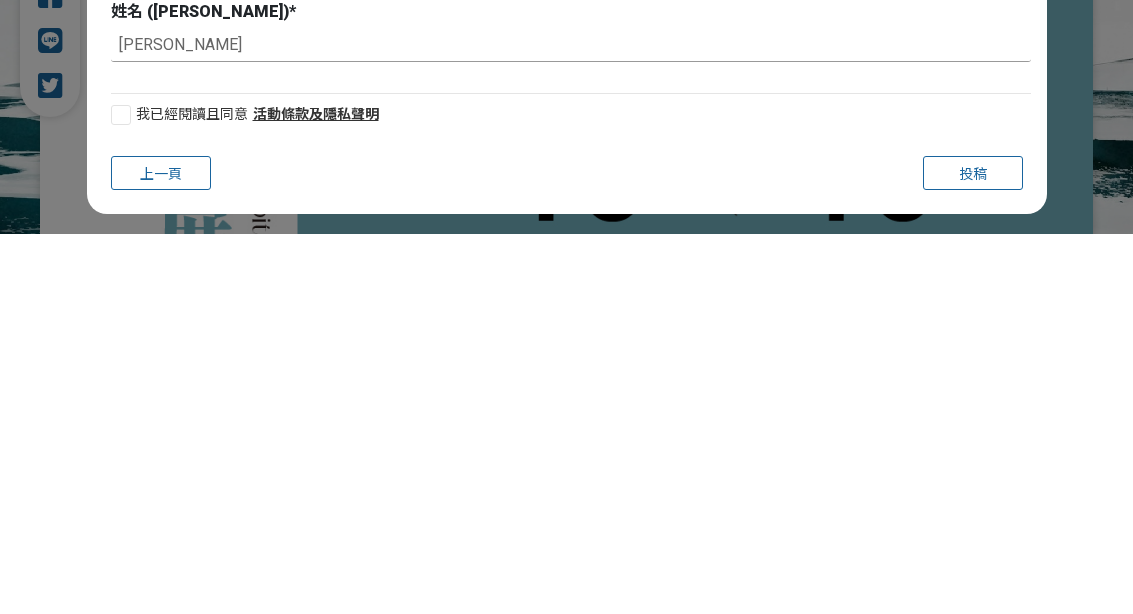 type on "[PERSON_NAME]" 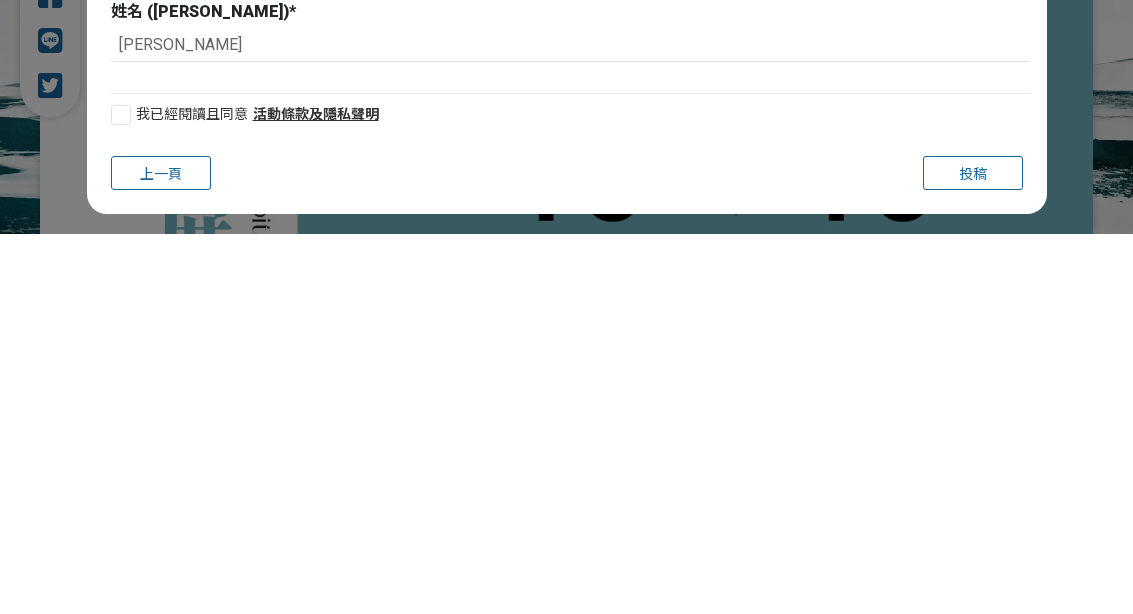 click on "我已經閱讀且同意" at bounding box center (192, 494) 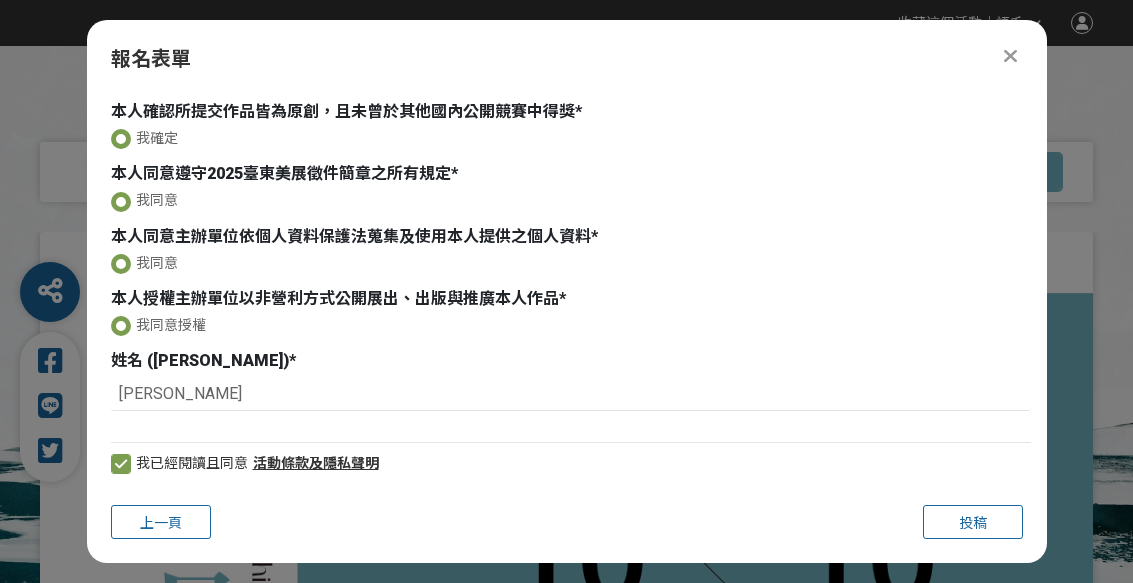 scroll, scrollTop: 130, scrollLeft: 0, axis: vertical 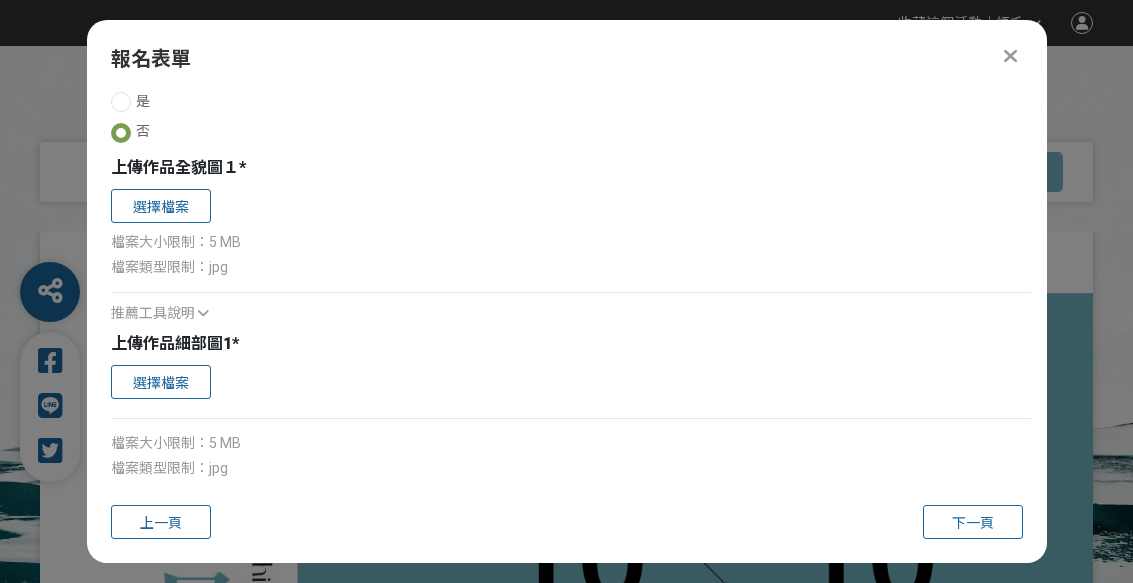 click on "選擇檔案" at bounding box center [161, 206] 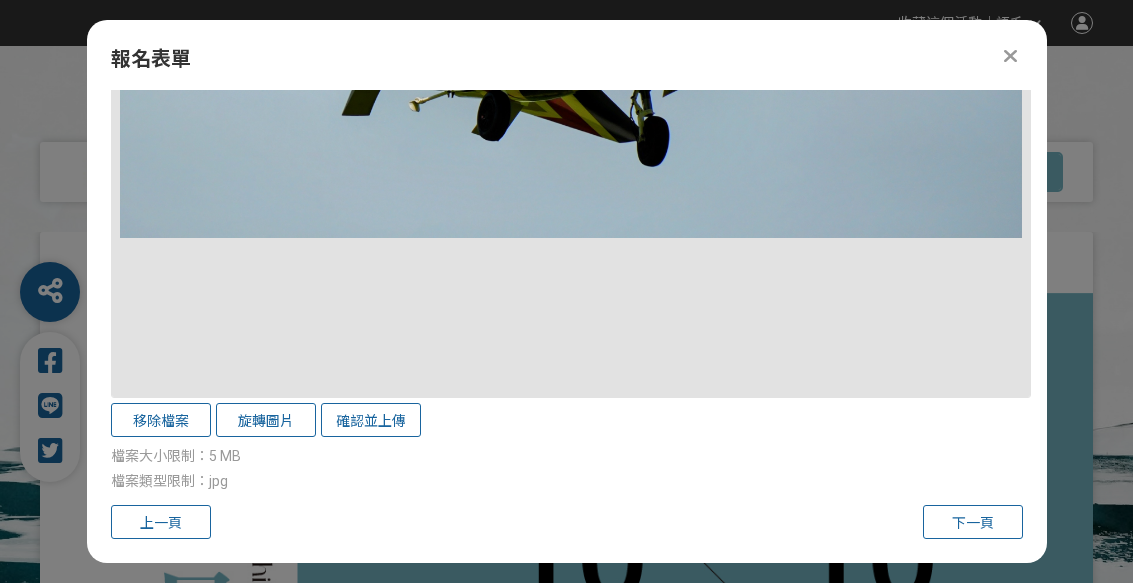 scroll, scrollTop: 1794, scrollLeft: 0, axis: vertical 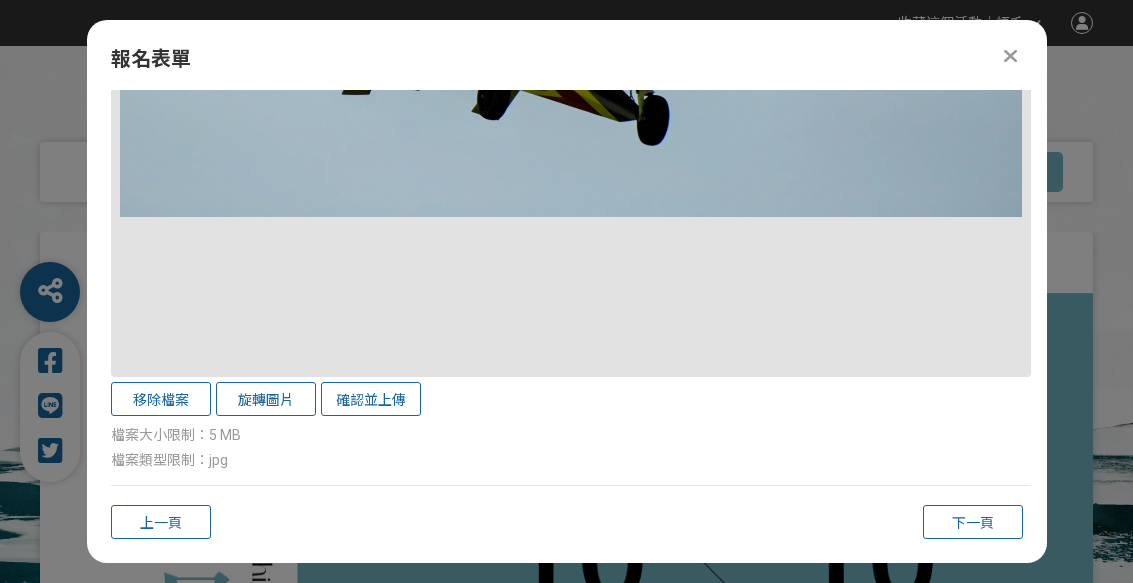 click on "確認並上傳" at bounding box center (371, 399) 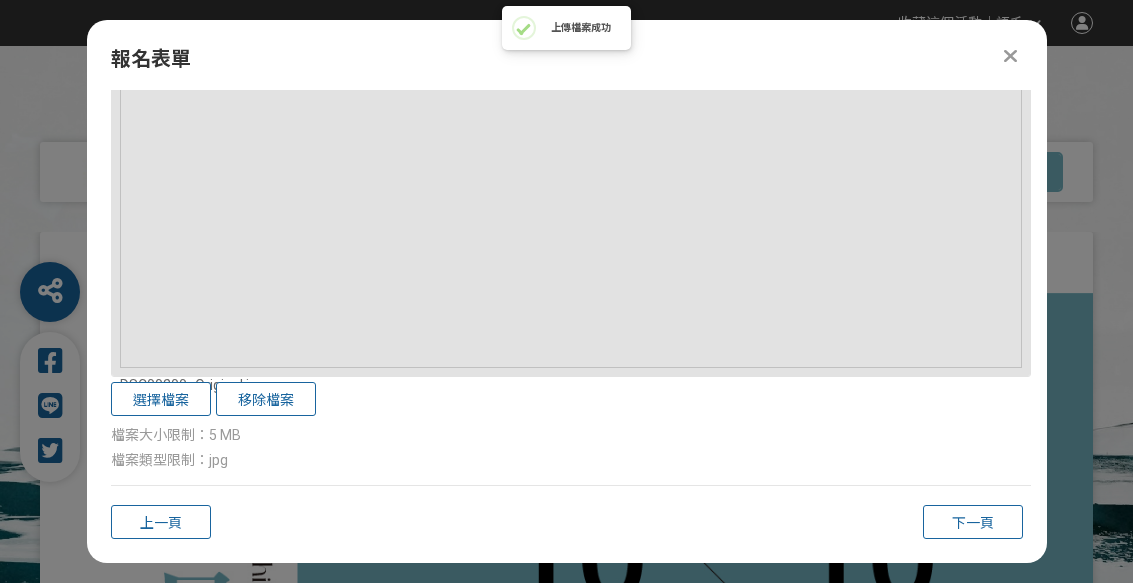click on "下一頁" at bounding box center (973, 523) 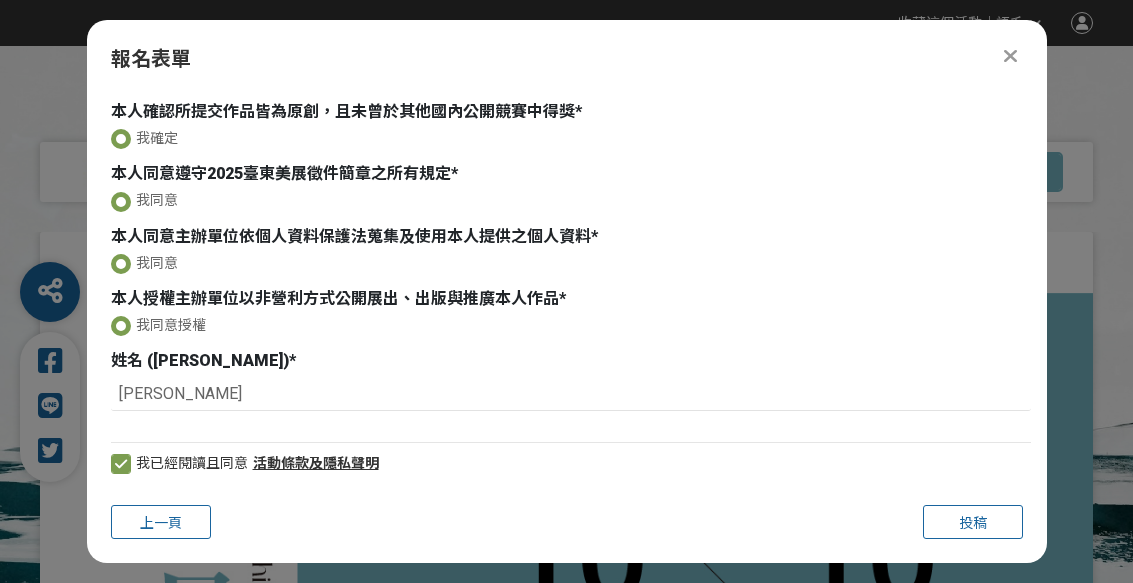 click on "投稿" at bounding box center [973, 522] 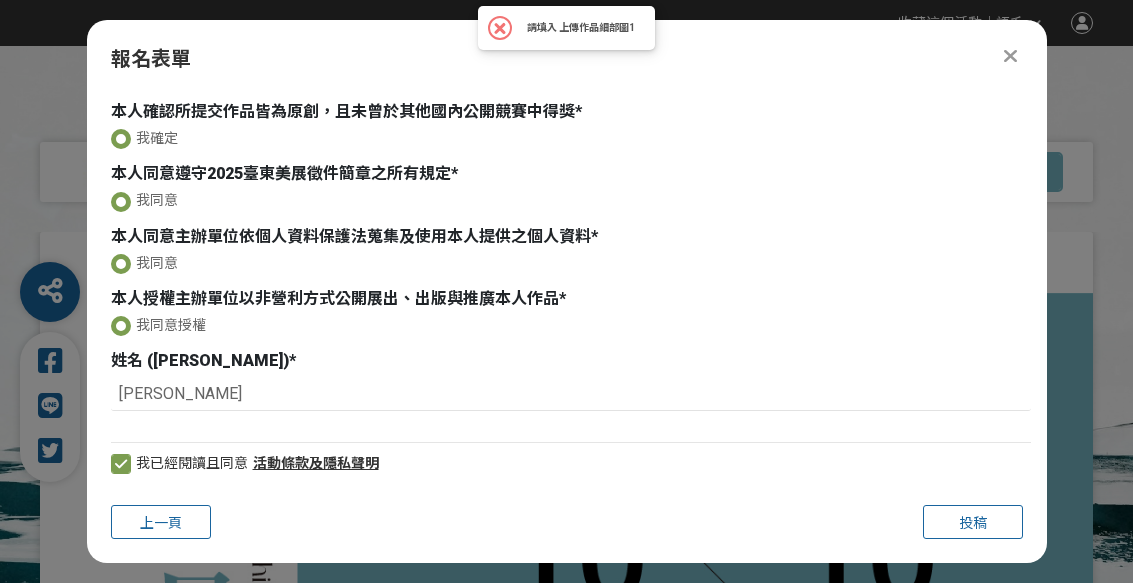 click at bounding box center (1011, 56) 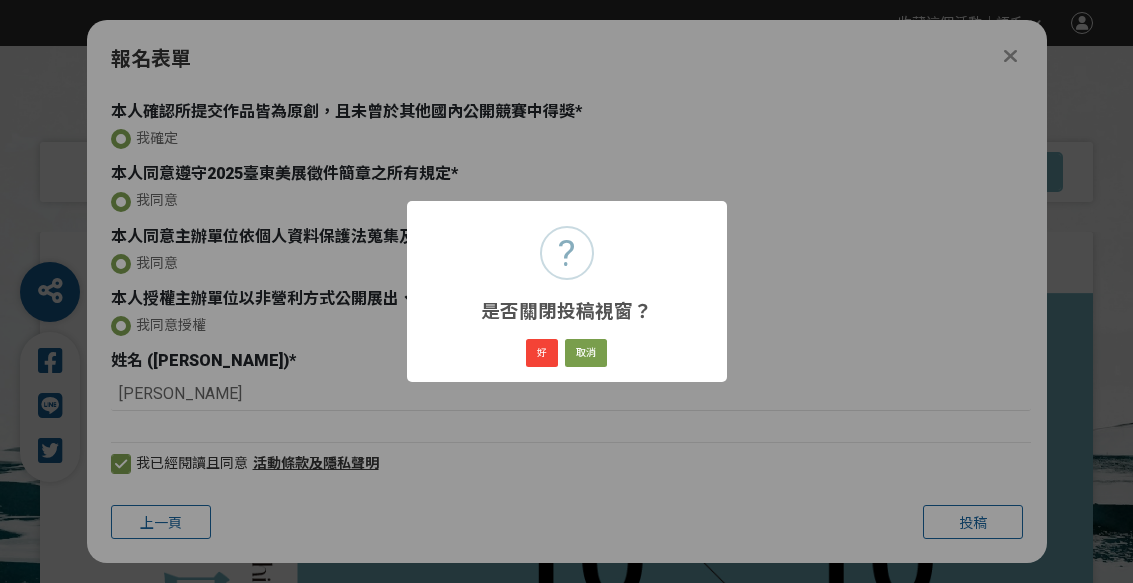 click on "好" at bounding box center (542, 353) 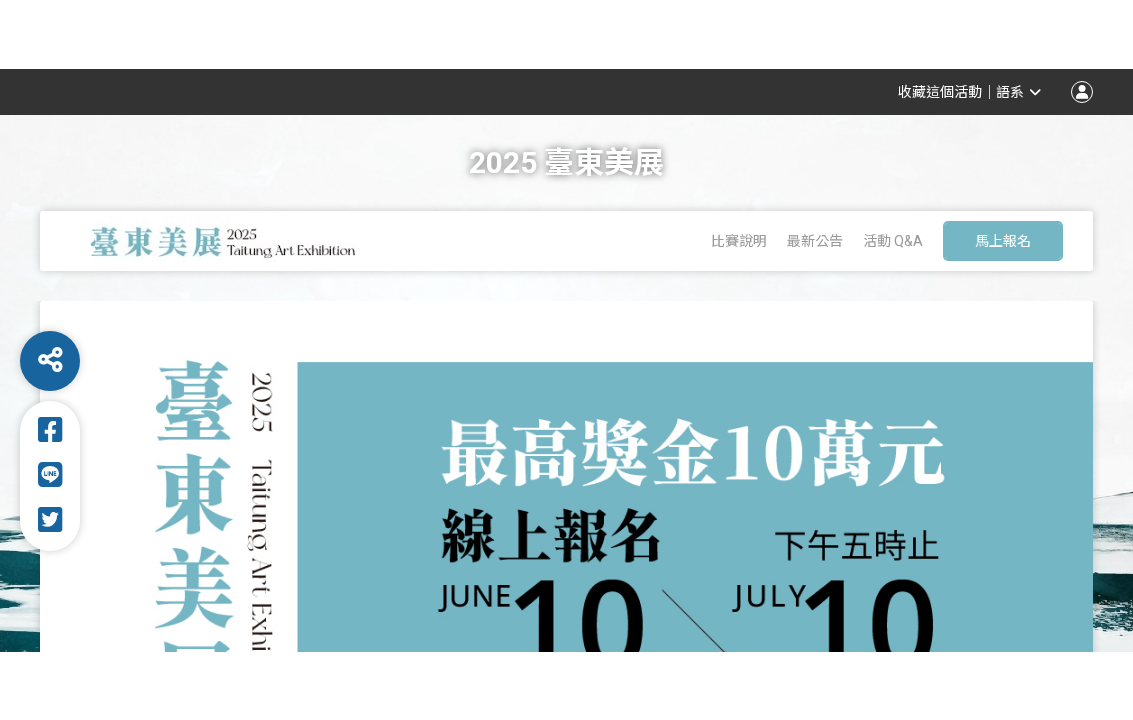 scroll, scrollTop: 15, scrollLeft: 0, axis: vertical 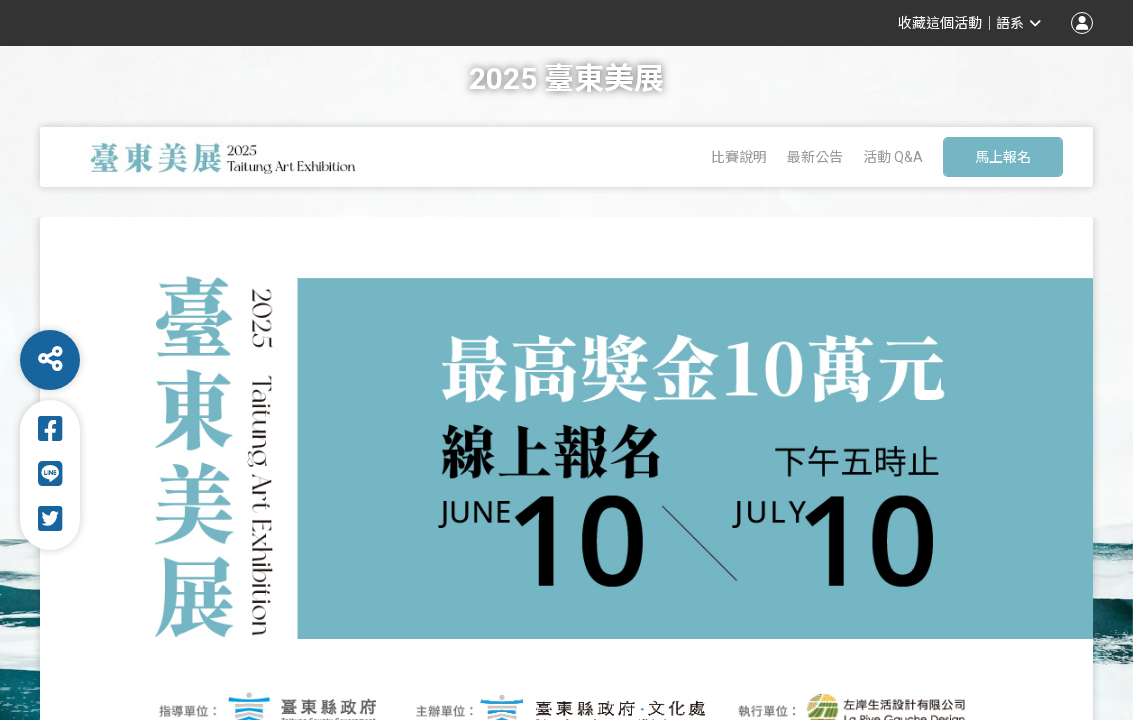 click on "馬上報名" at bounding box center [1003, 157] 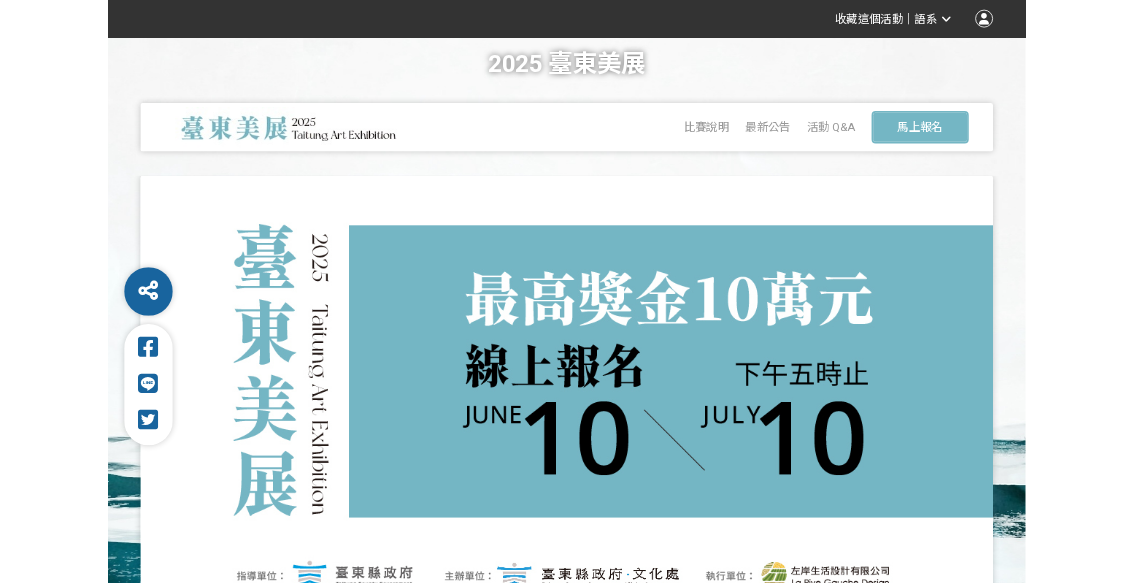scroll, scrollTop: 0, scrollLeft: 0, axis: both 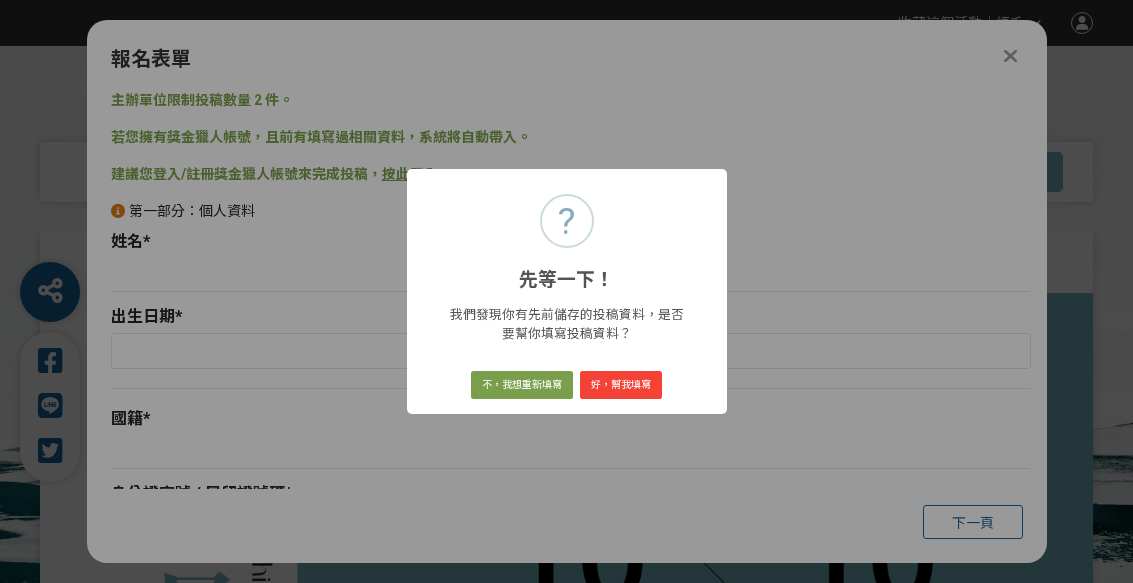 click on "好，幫我填寫" at bounding box center [621, 385] 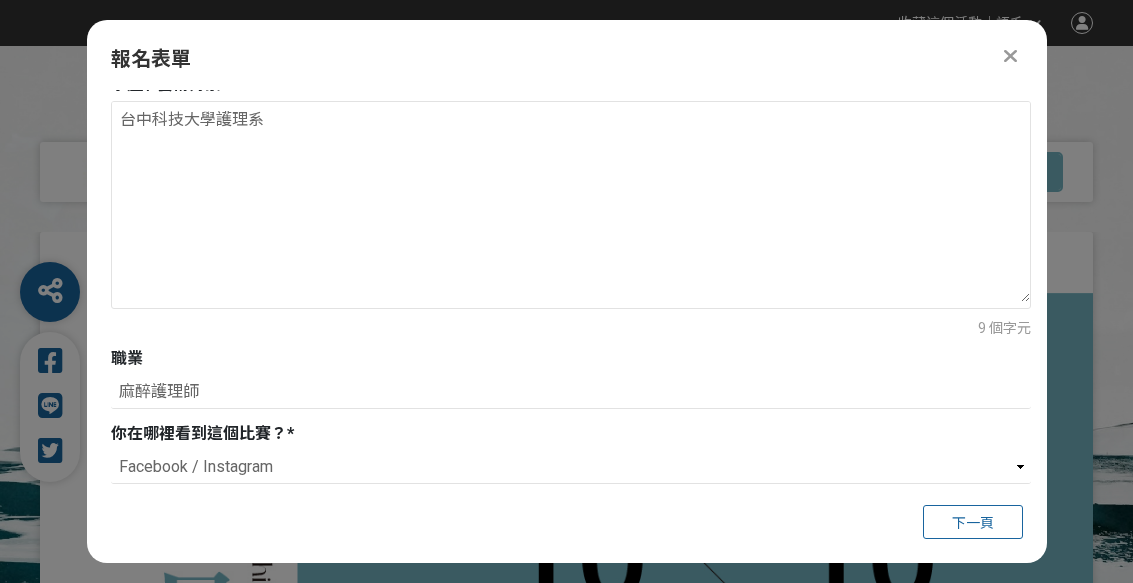 scroll, scrollTop: 834, scrollLeft: 0, axis: vertical 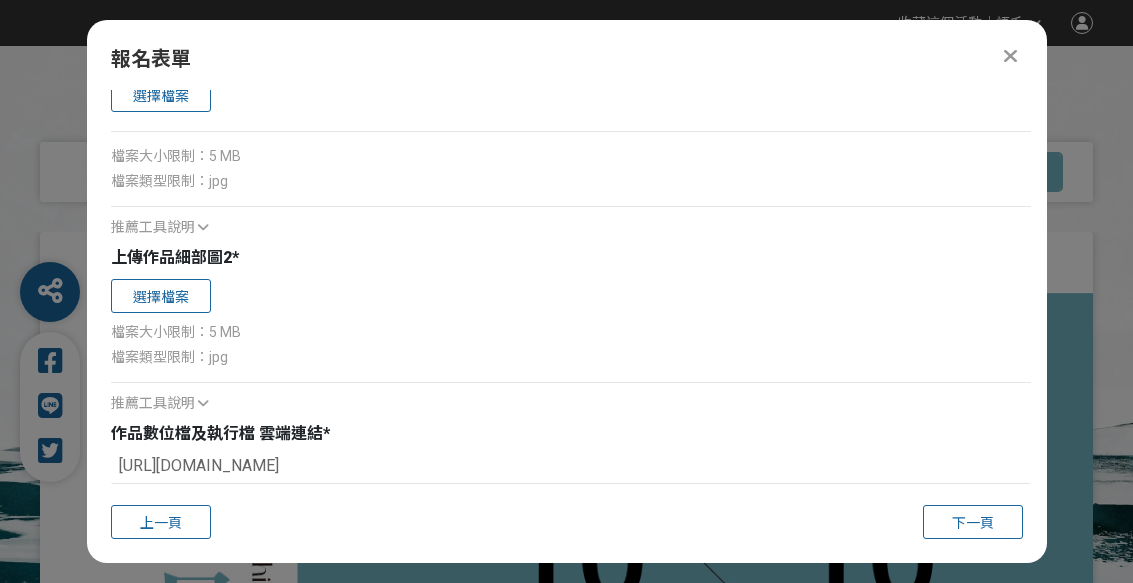click on "報名表單 主辦單位限制投稿數量 2 件。 若您擁有獎金獵人帳號，且前有填寫過相關資料，系統將自動帶入。 建議您登入/註冊獎金獵人帳號來完成投稿， 按此登入 。 第二部分：參賽作品資訊 徵件類別 * 第一類：東方媒材類（書法、水墨、膠彩等） 第二類：西方媒材類（油畫、水彩、壓克力等） 第三類：新媒體藝術類（錄像、攝影、數位等） 第四類：立體造型與傳統工藝類 最多可投稿 2 類，每類限 1 件作品。若有需要投稿兩種類別作品，請於此件投稿完成後，再進行第二件的投稿。 作品名稱 * 逐天之翼 創作年份 * 2023 2024 2025 使用媒材 / 材料 * Sony A7 相機 尺寸 * 2*20.3*25.7 （高 x 寬 x 深，單位：公分） 作品簡介 / 創作理念 * 89 個字元 是否有共同創作者？ * 是 否 上傳作品全貌圖１ * 確認上傳 取消 旋轉圖片 移除檔案 DSC00200_Original.jpeg DSC00200_Original.jpeg 選擇檔案   *" at bounding box center [567, 291] 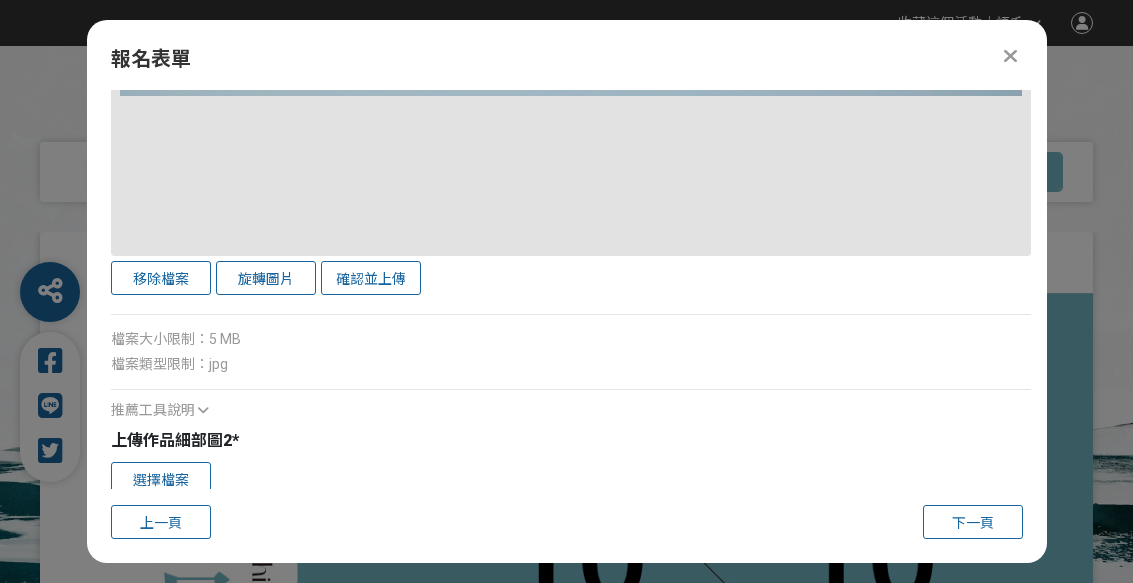 scroll, scrollTop: 3022, scrollLeft: 0, axis: vertical 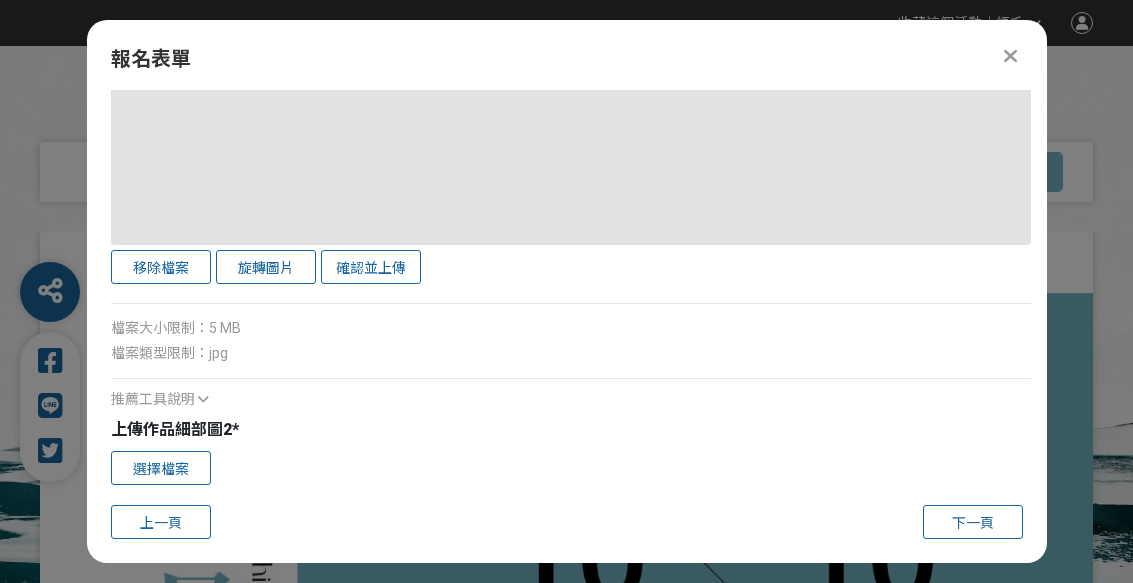 click on "確認並上傳" at bounding box center (371, 267) 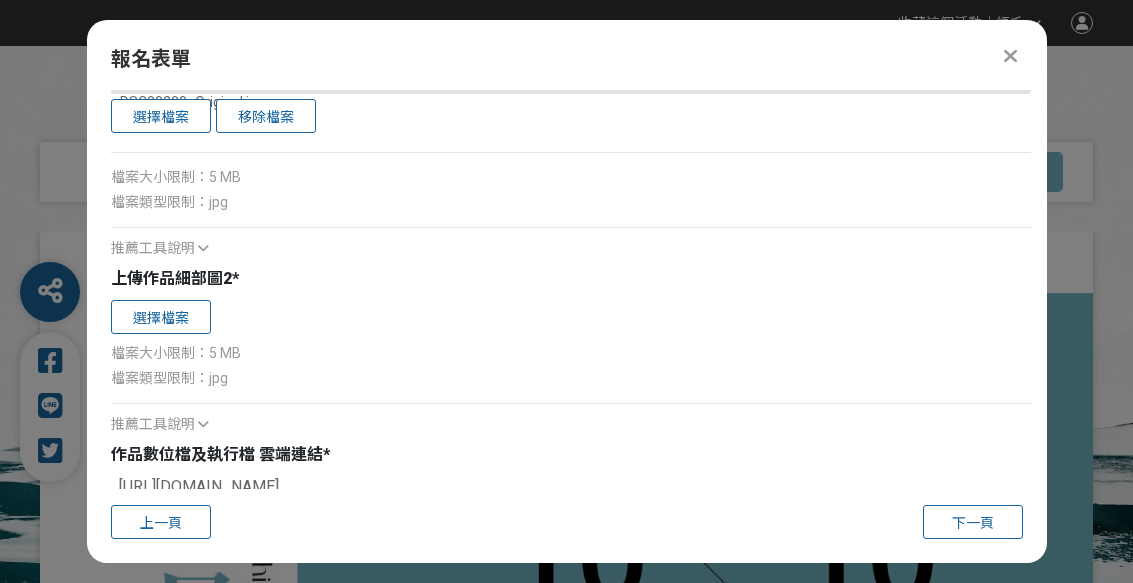 scroll, scrollTop: 3176, scrollLeft: 0, axis: vertical 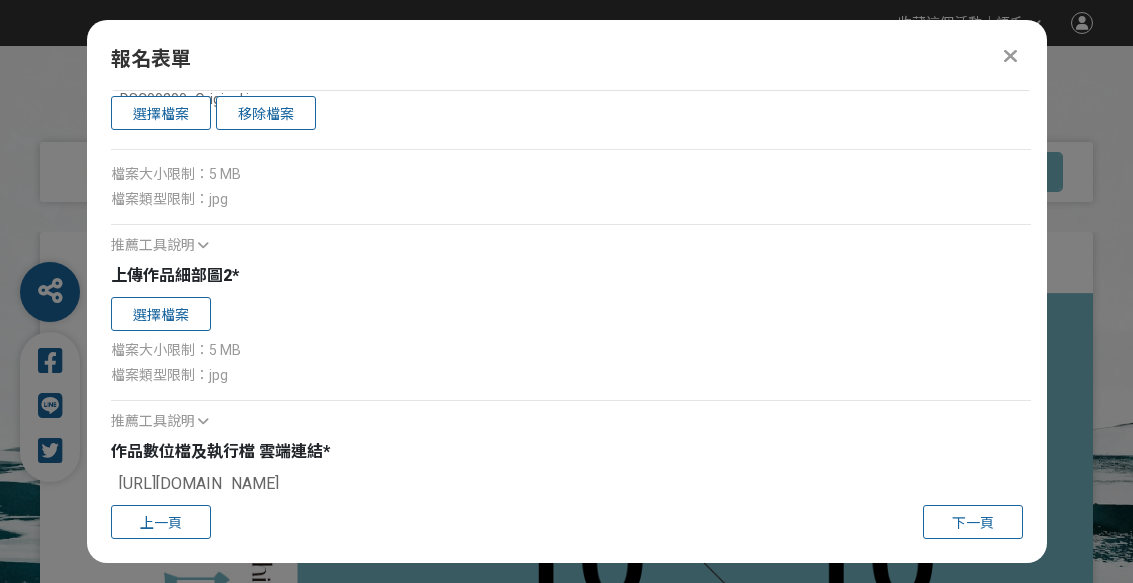 click on "選擇檔案" at bounding box center [161, 314] 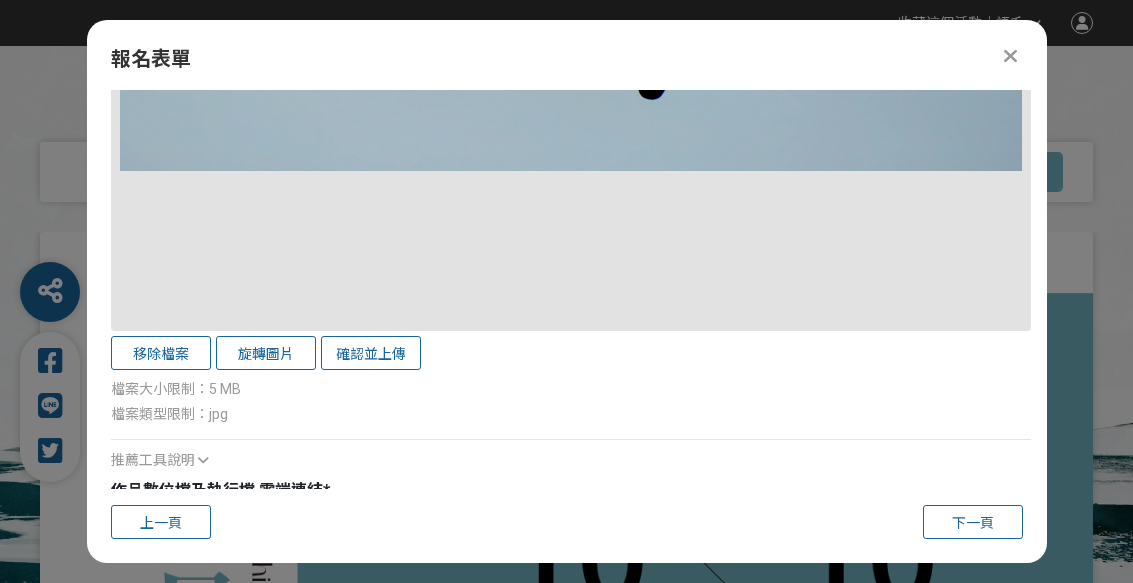 scroll, scrollTop: 4068, scrollLeft: 0, axis: vertical 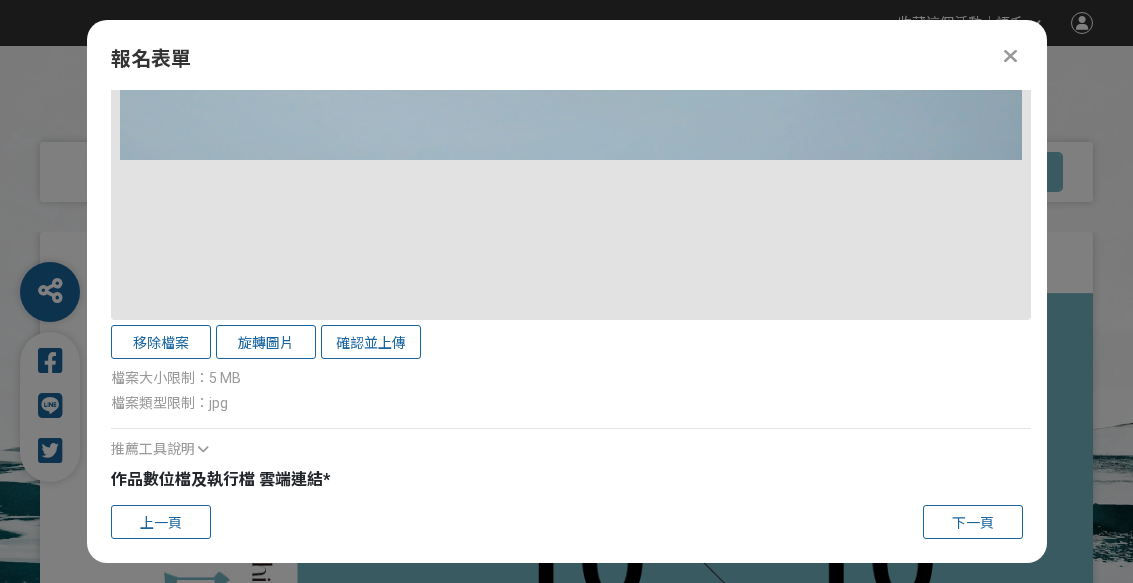 click on "確認並上傳" at bounding box center [371, 342] 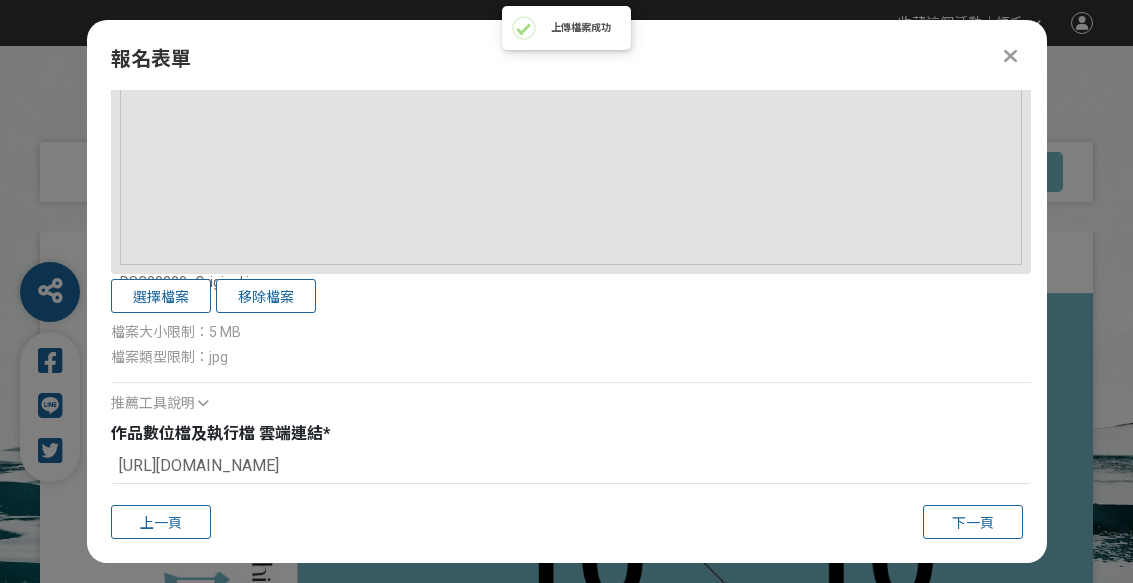 click on "下一頁" at bounding box center (973, 522) 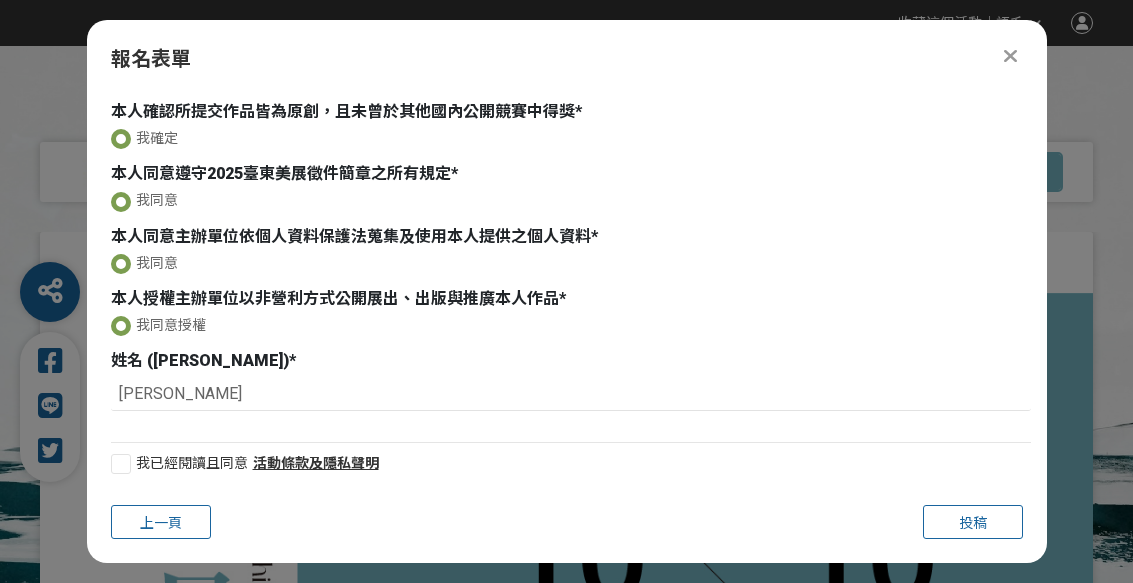 click at bounding box center [121, 464] 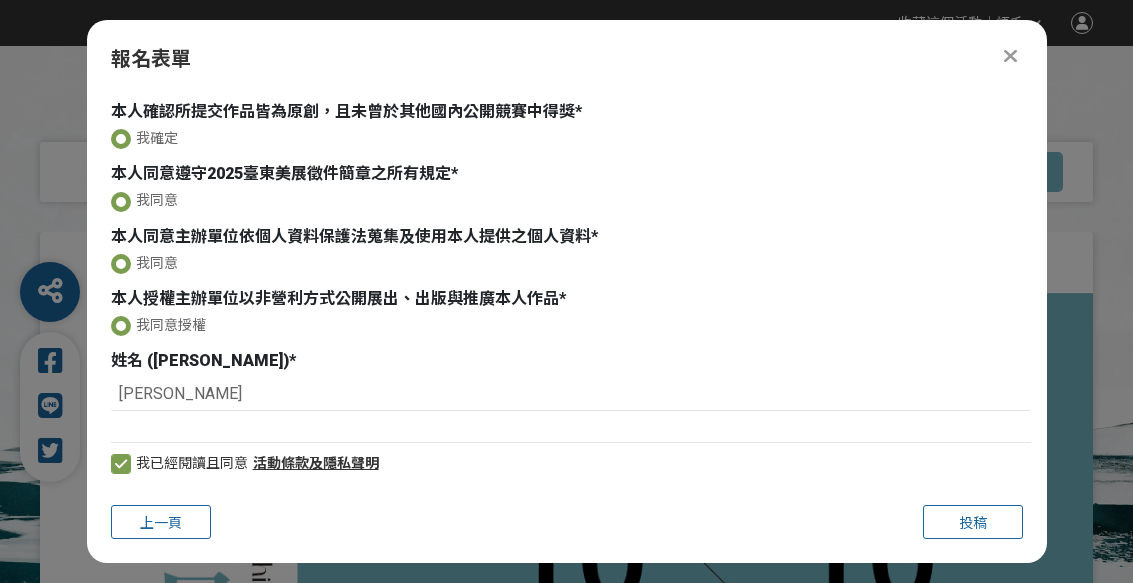 click on "投稿" at bounding box center (973, 522) 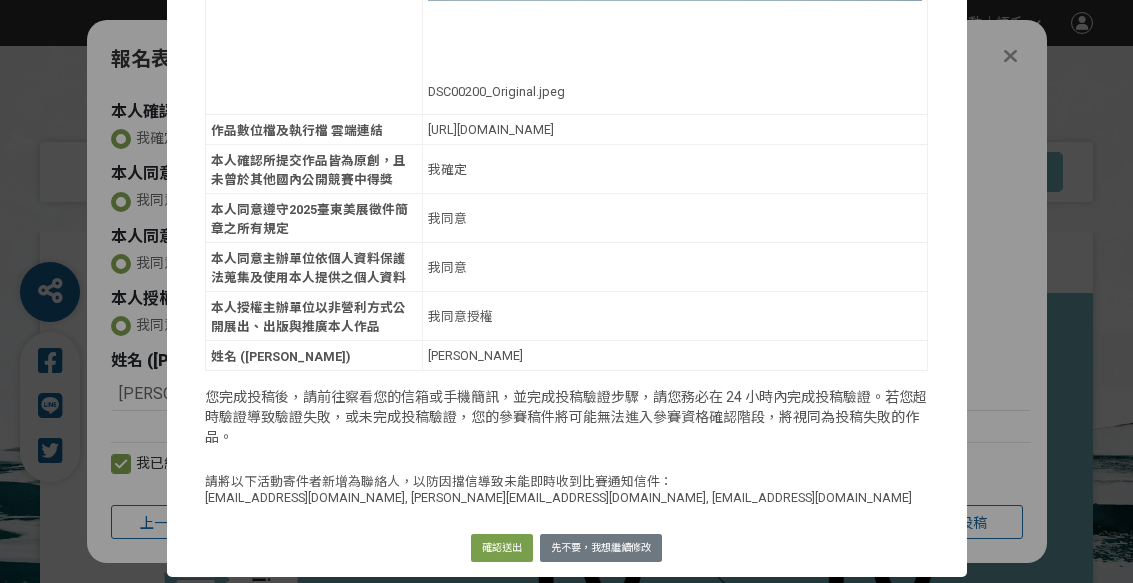 scroll, scrollTop: 2210, scrollLeft: 0, axis: vertical 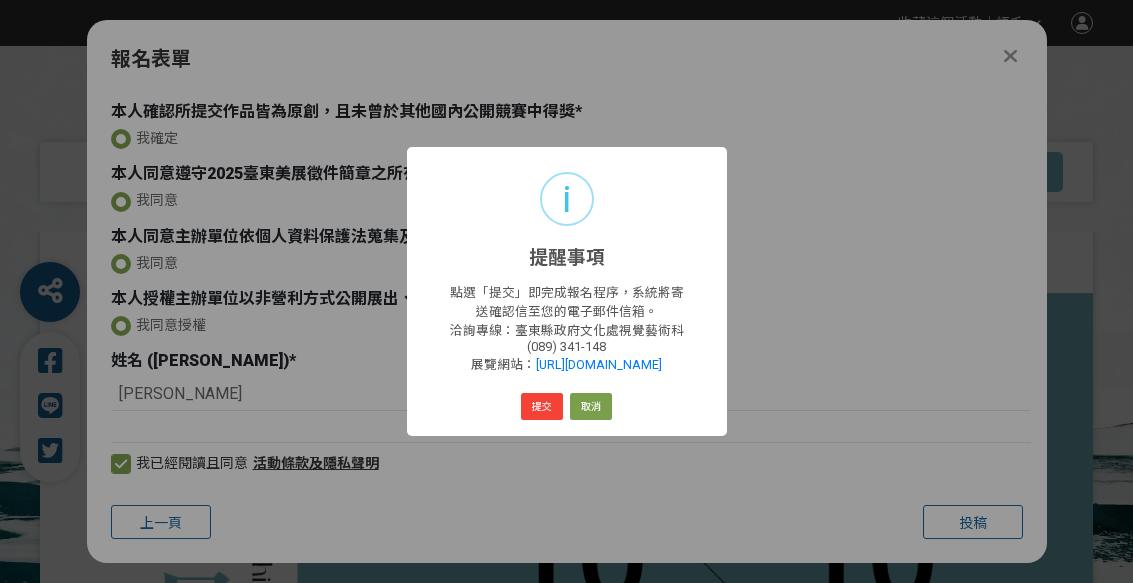 click on "提交" at bounding box center [542, 407] 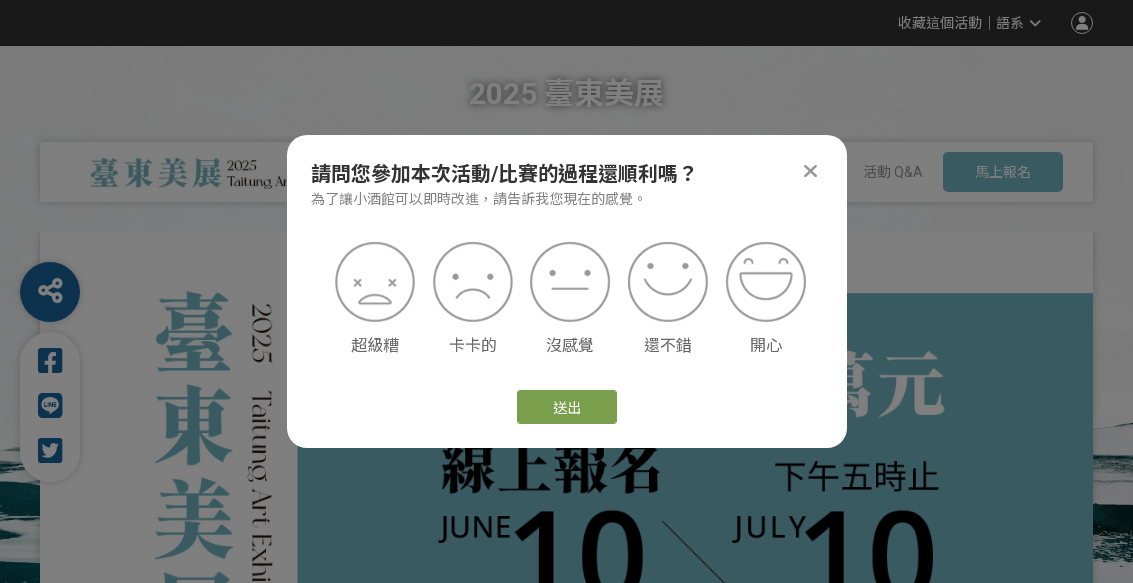 click on "送出" at bounding box center (567, 407) 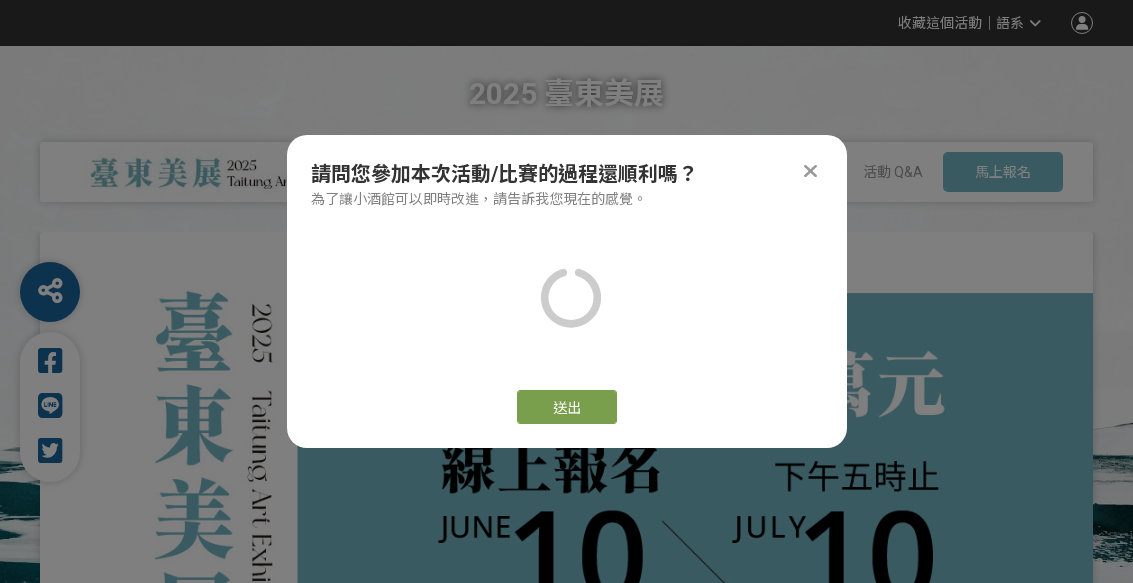 click at bounding box center [810, 171] 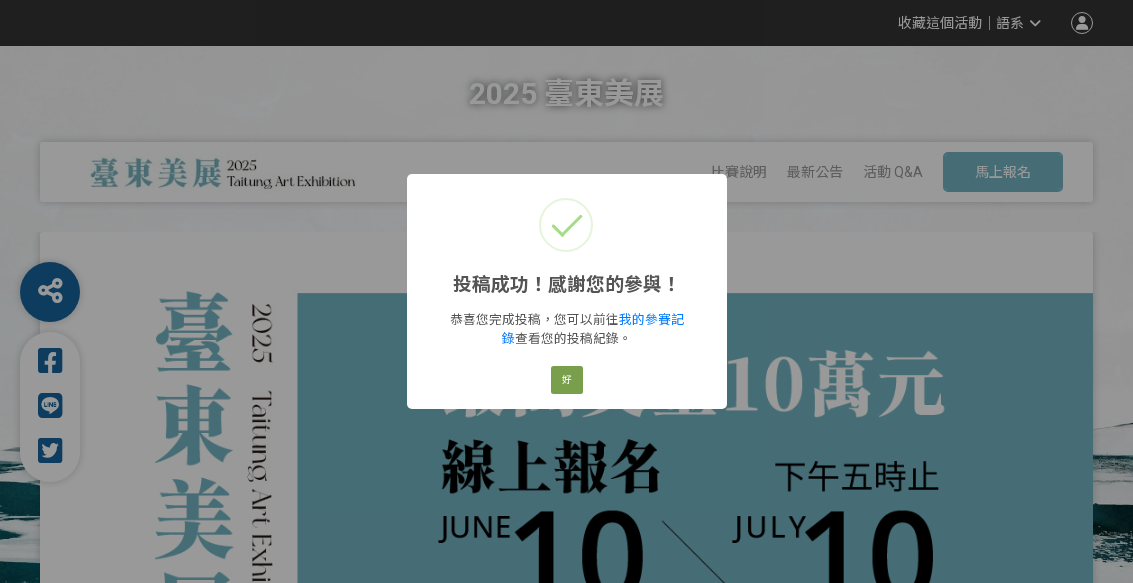 click on "好" at bounding box center (567, 380) 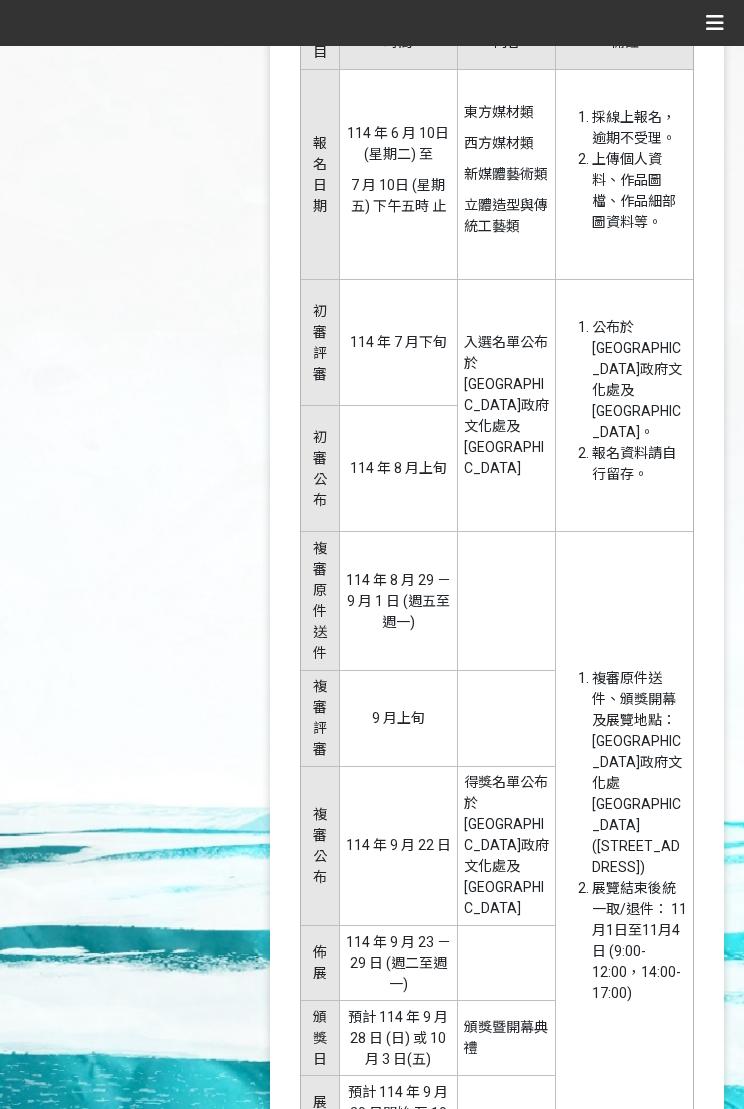 scroll, scrollTop: 3288, scrollLeft: 0, axis: vertical 